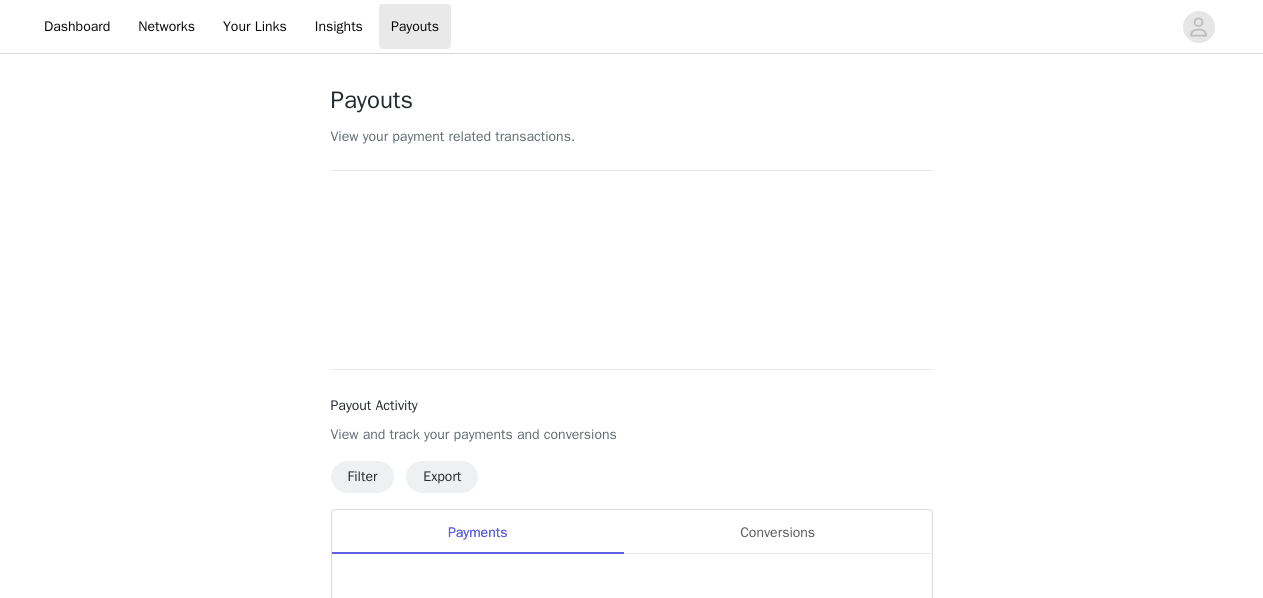 scroll, scrollTop: 0, scrollLeft: 0, axis: both 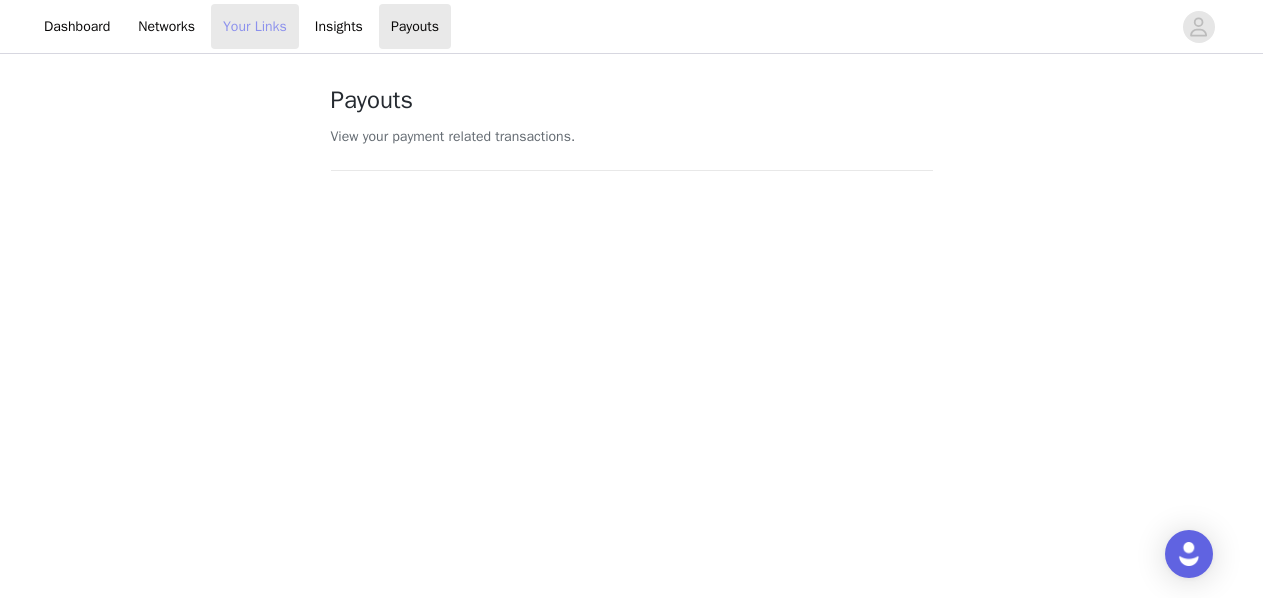 click on "Your Links" at bounding box center (255, 26) 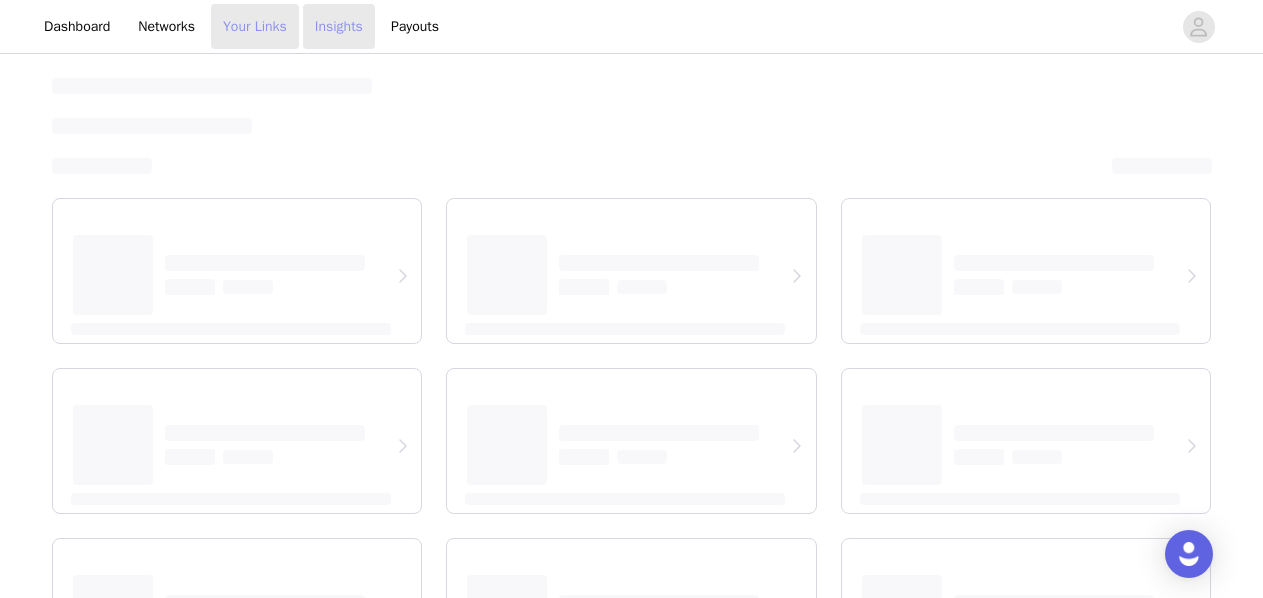select on "12" 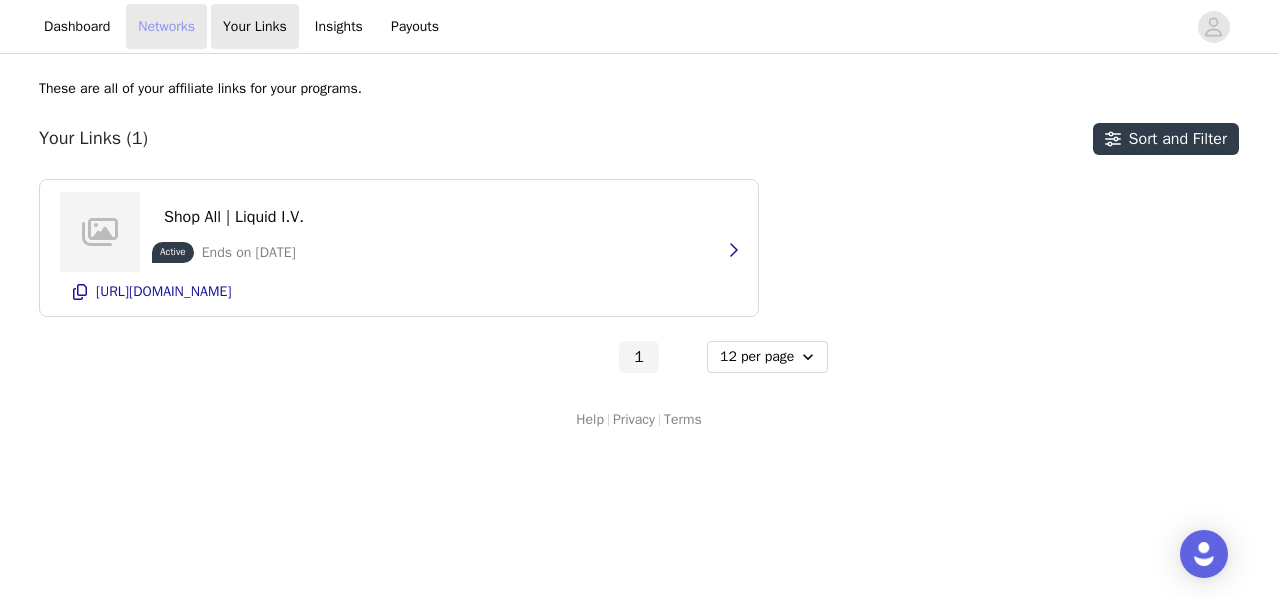 click on "Networks" at bounding box center (166, 26) 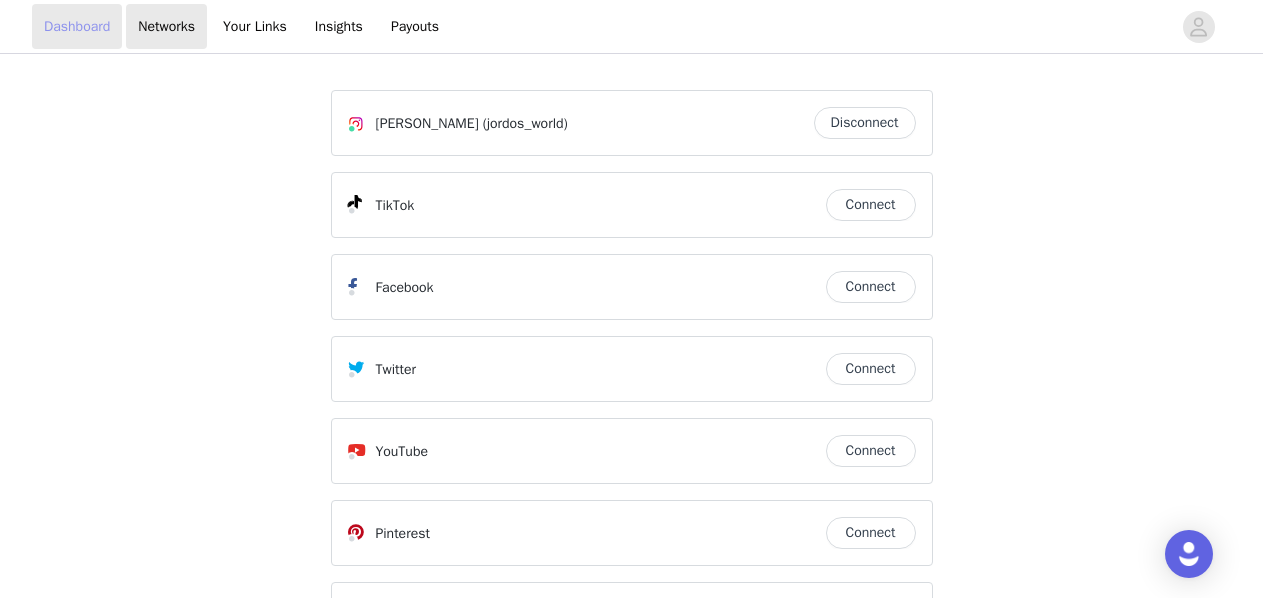 click on "Dashboard" at bounding box center (77, 26) 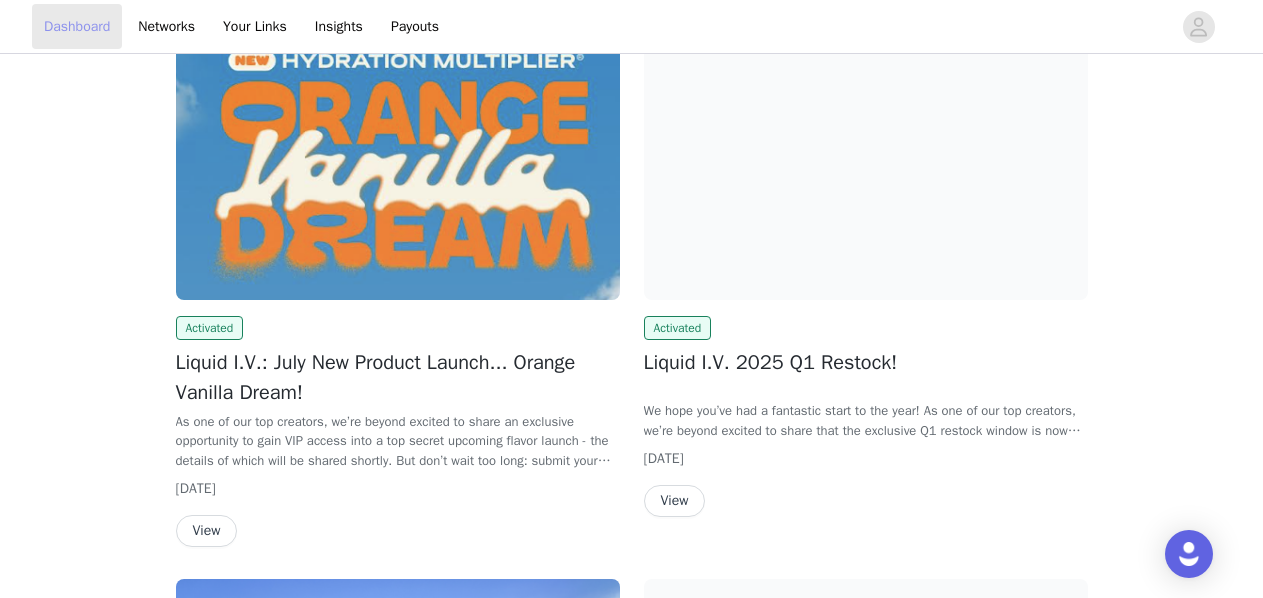 scroll, scrollTop: 1010, scrollLeft: 0, axis: vertical 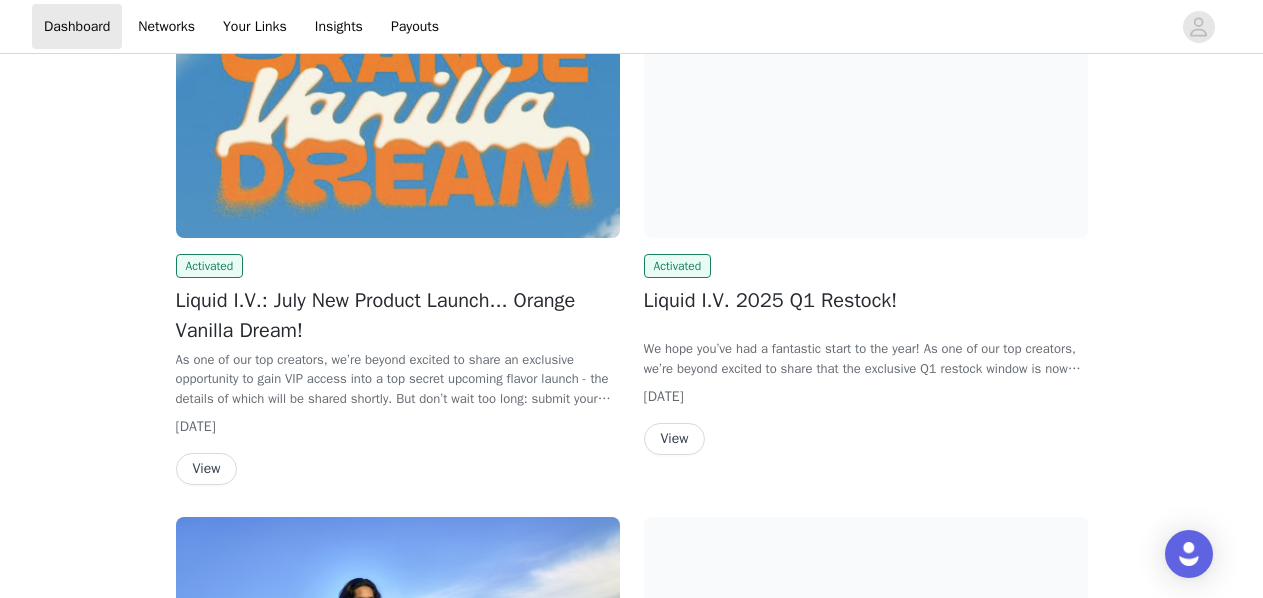 click on "View" at bounding box center [207, 469] 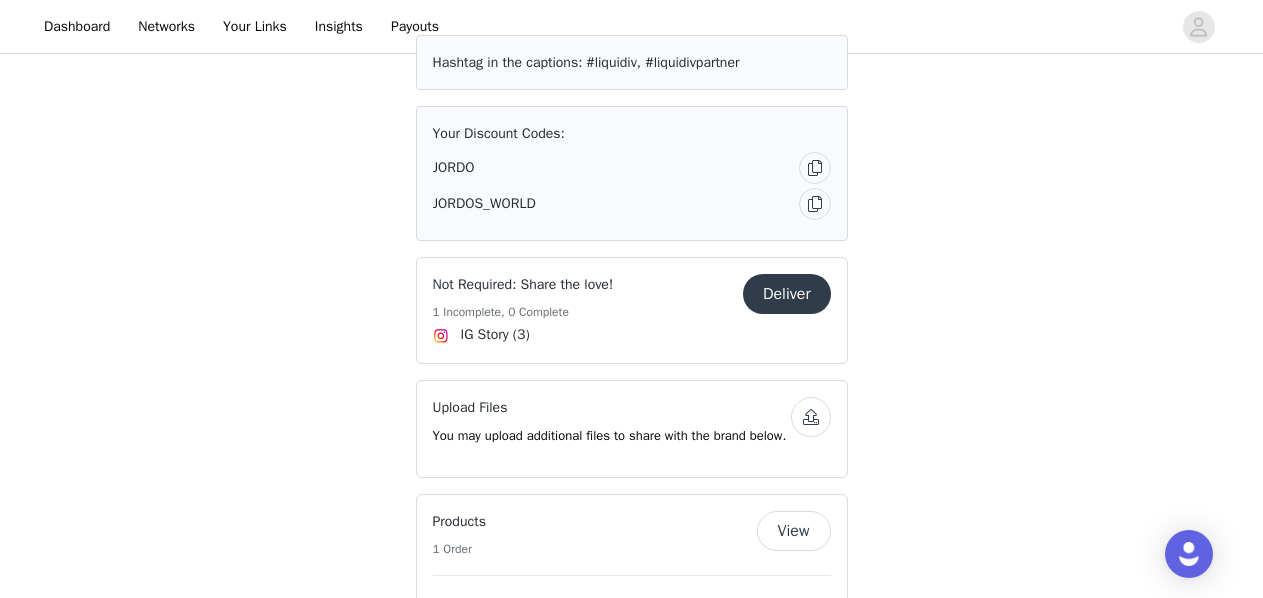 scroll, scrollTop: 924, scrollLeft: 0, axis: vertical 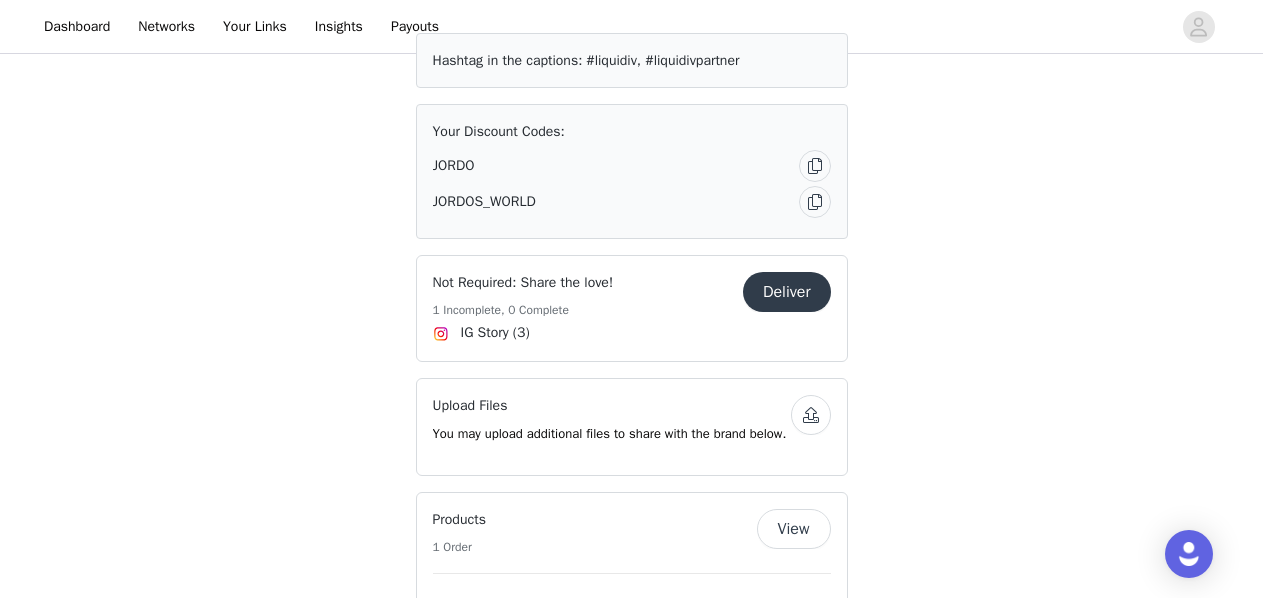 click on "Deliver" at bounding box center [787, 292] 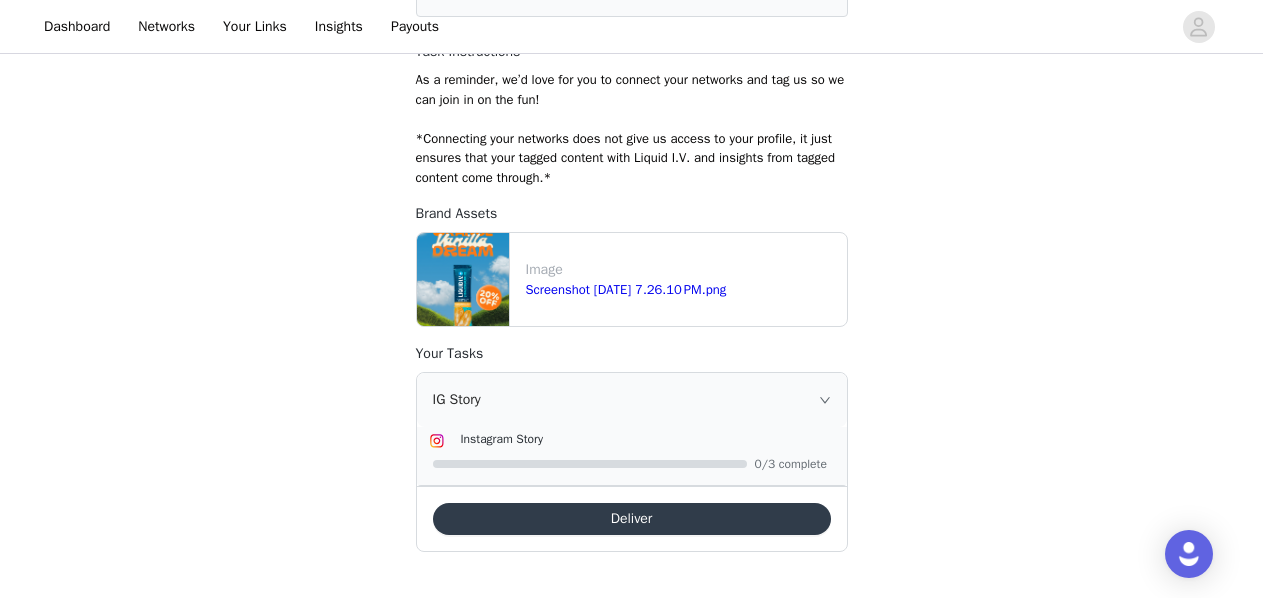 scroll, scrollTop: 287, scrollLeft: 0, axis: vertical 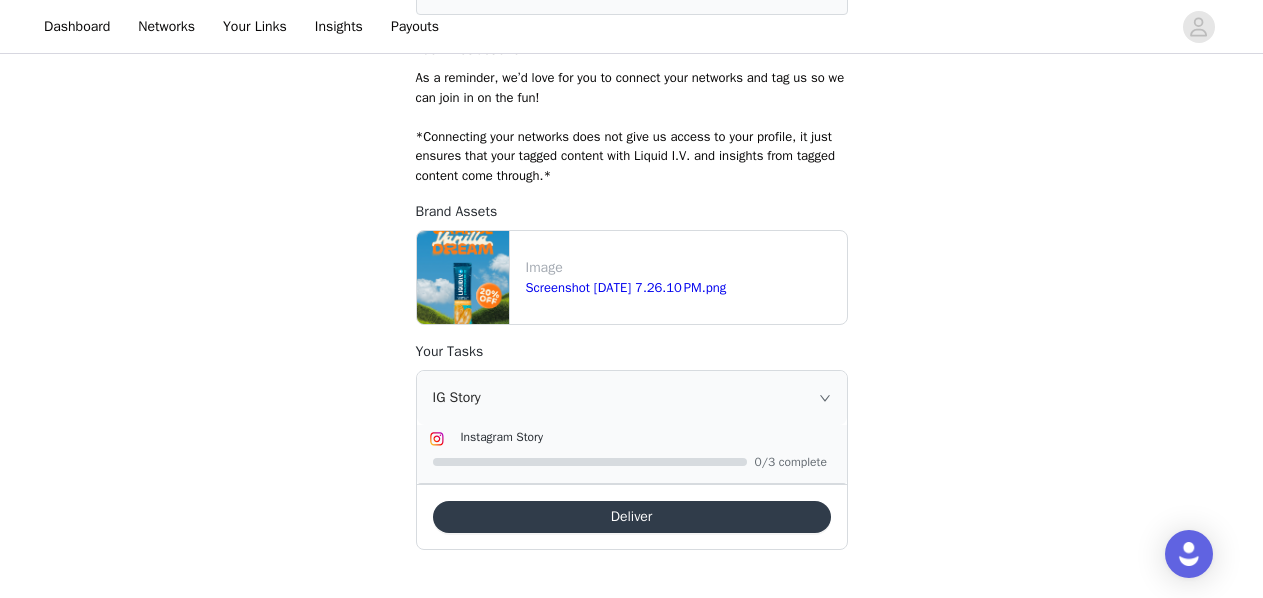 click 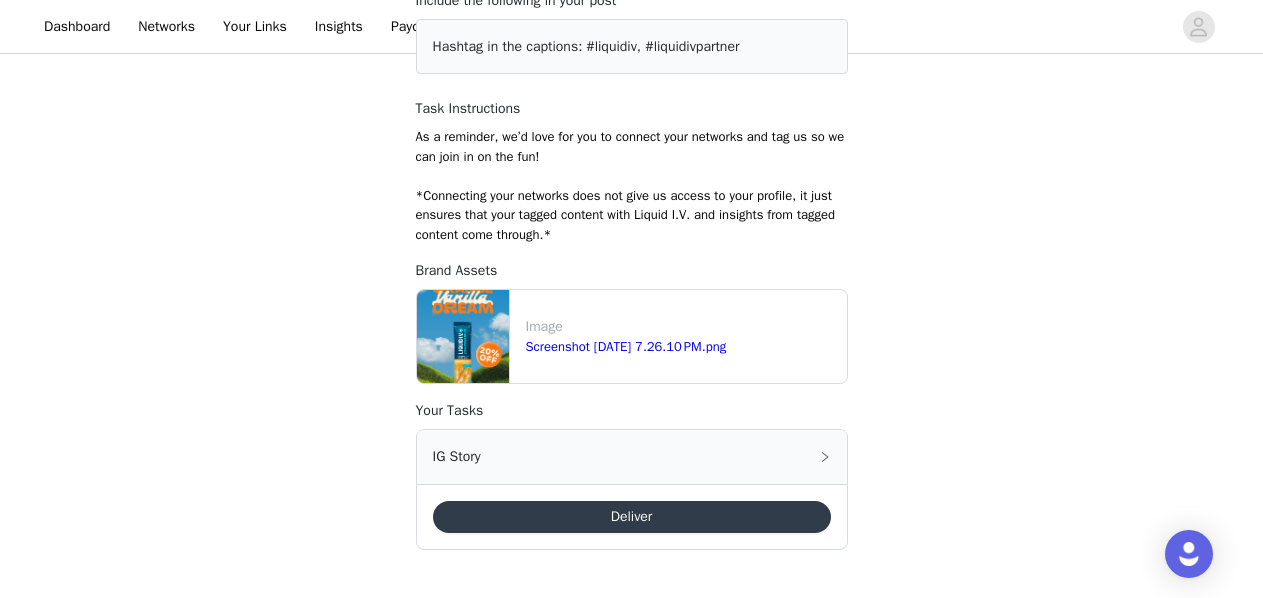 scroll, scrollTop: 228, scrollLeft: 0, axis: vertical 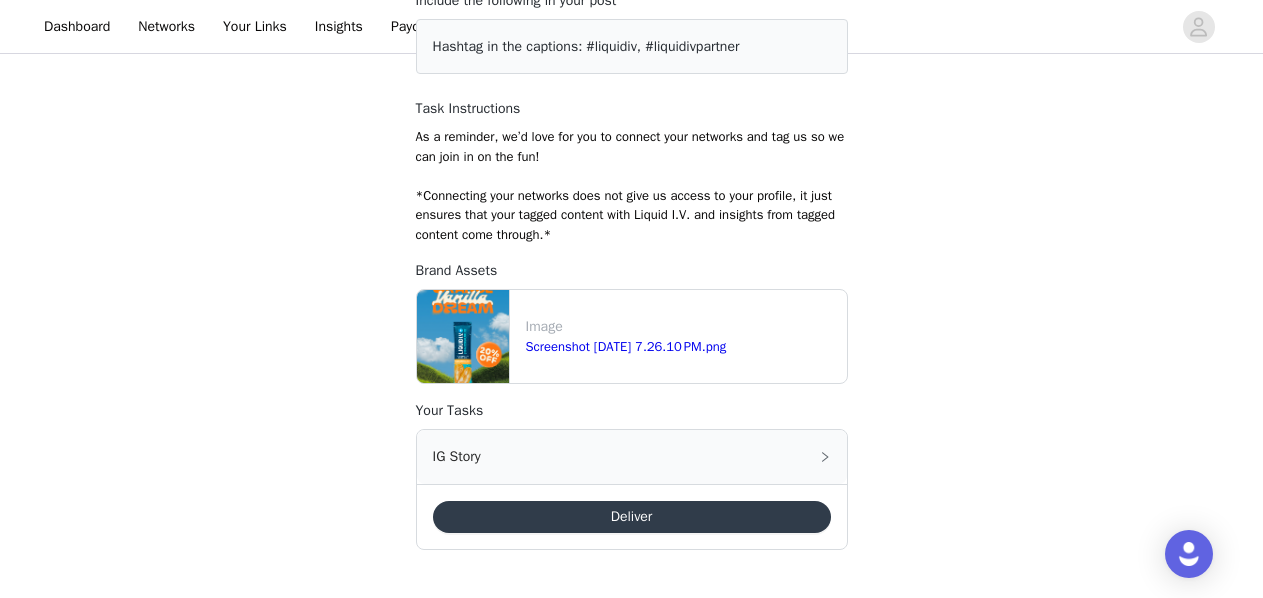 click on "Deliver" at bounding box center (632, 517) 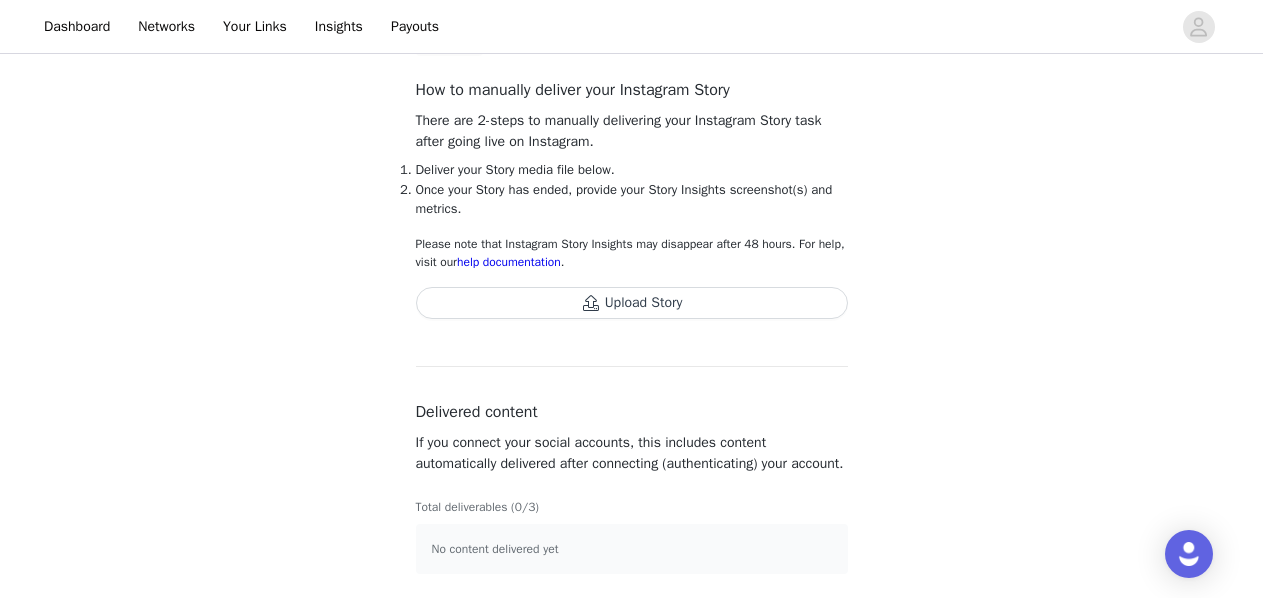 scroll, scrollTop: 160, scrollLeft: 0, axis: vertical 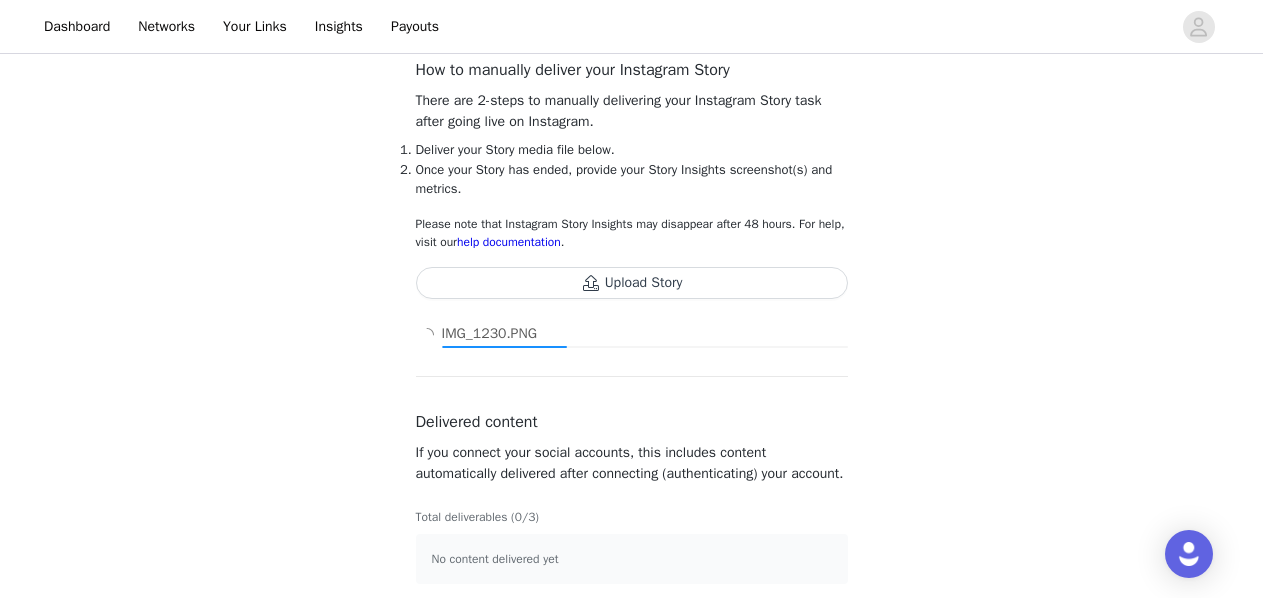 click on "Upload Story" at bounding box center (632, 283) 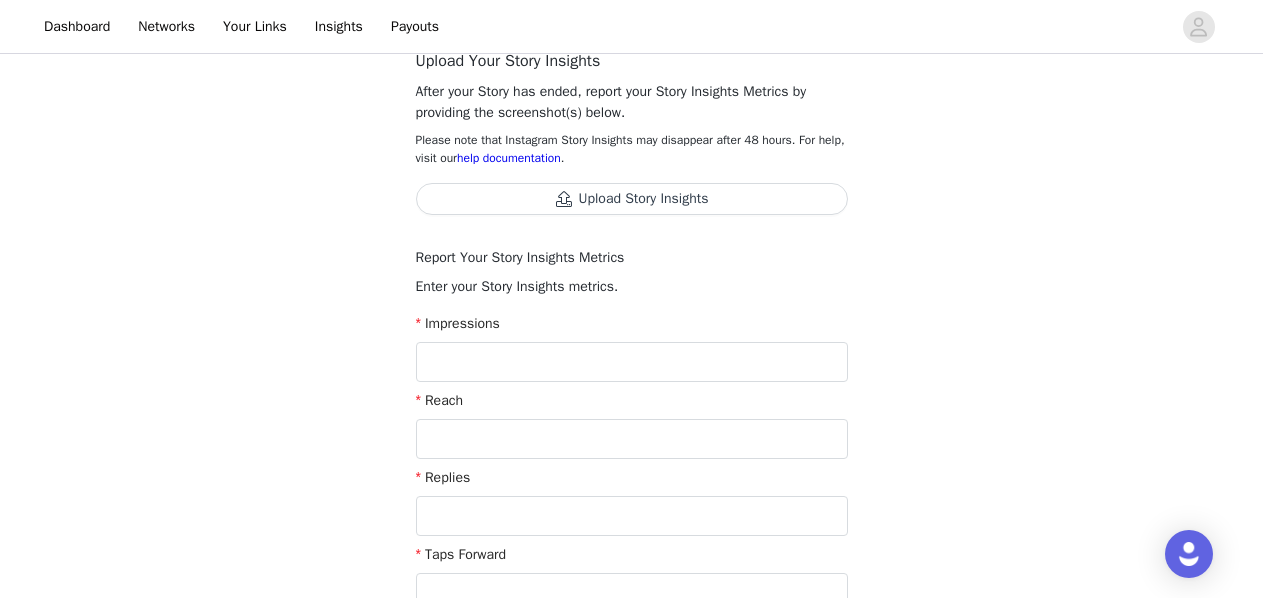 scroll, scrollTop: 268, scrollLeft: 0, axis: vertical 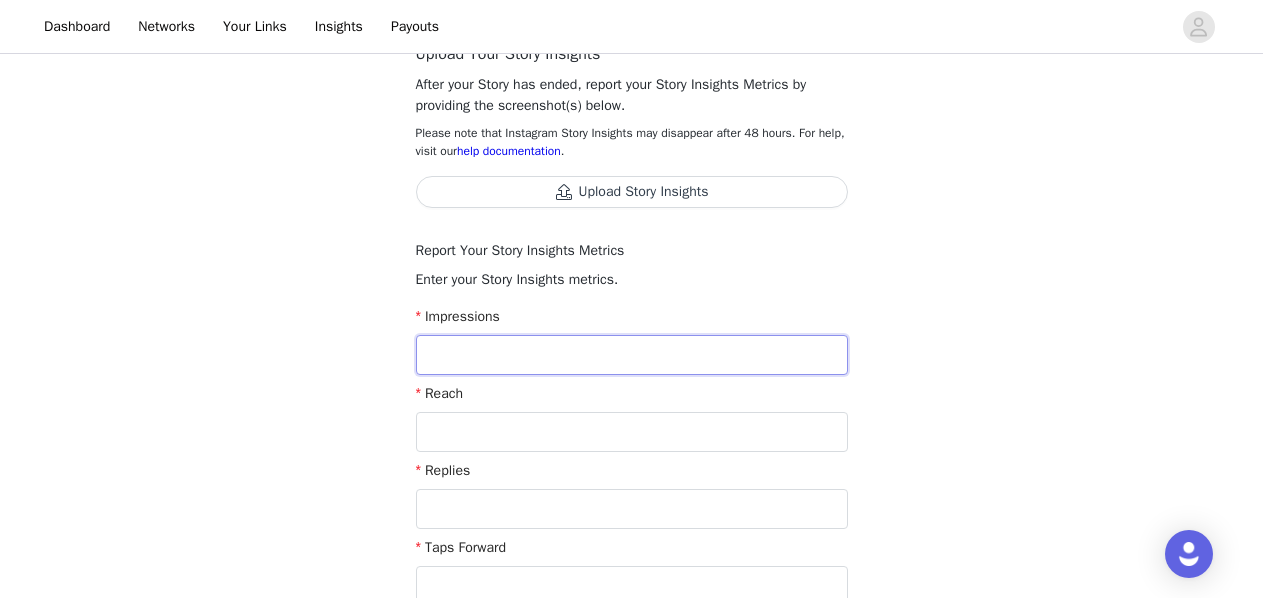 click at bounding box center [632, 355] 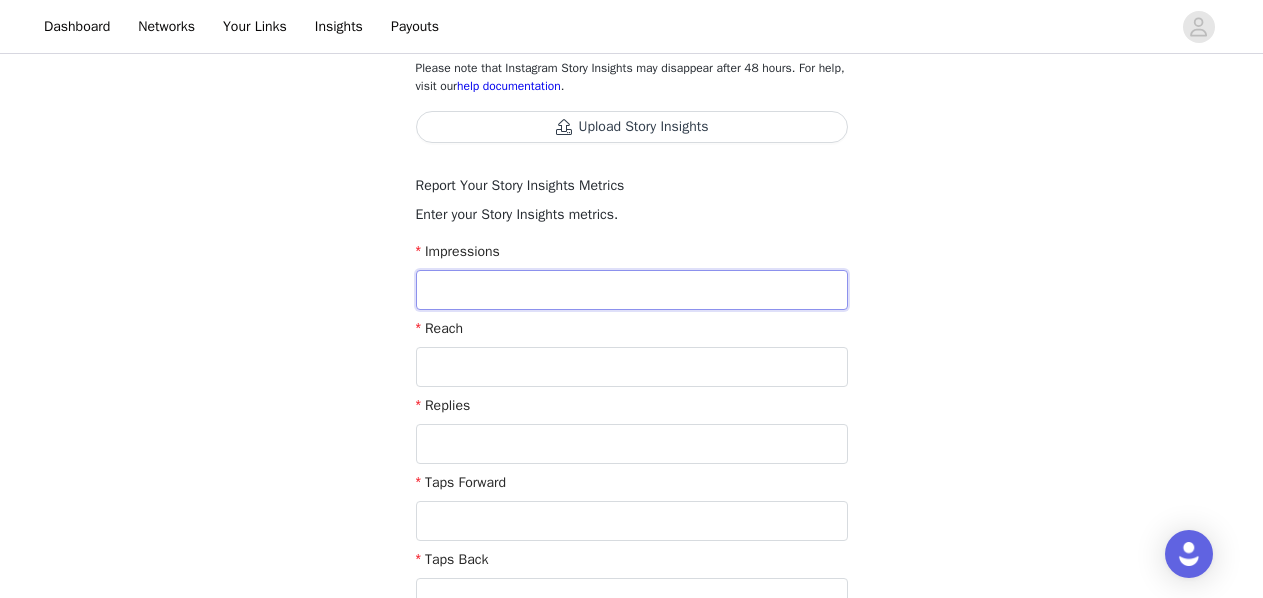 scroll, scrollTop: 328, scrollLeft: 0, axis: vertical 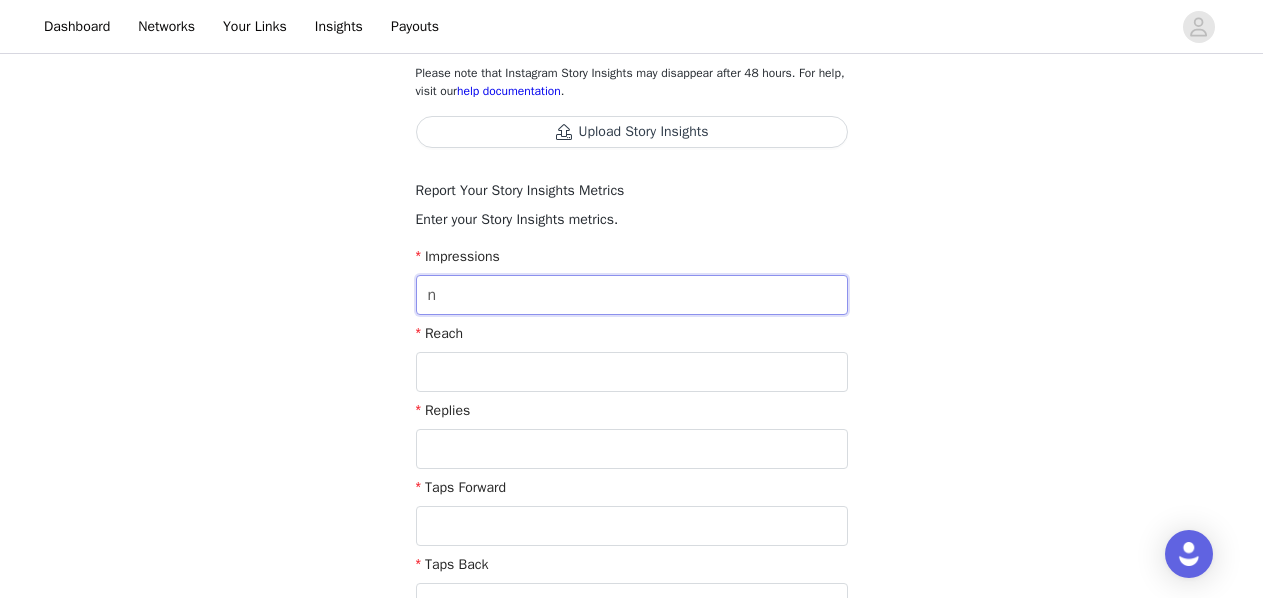 type on "na" 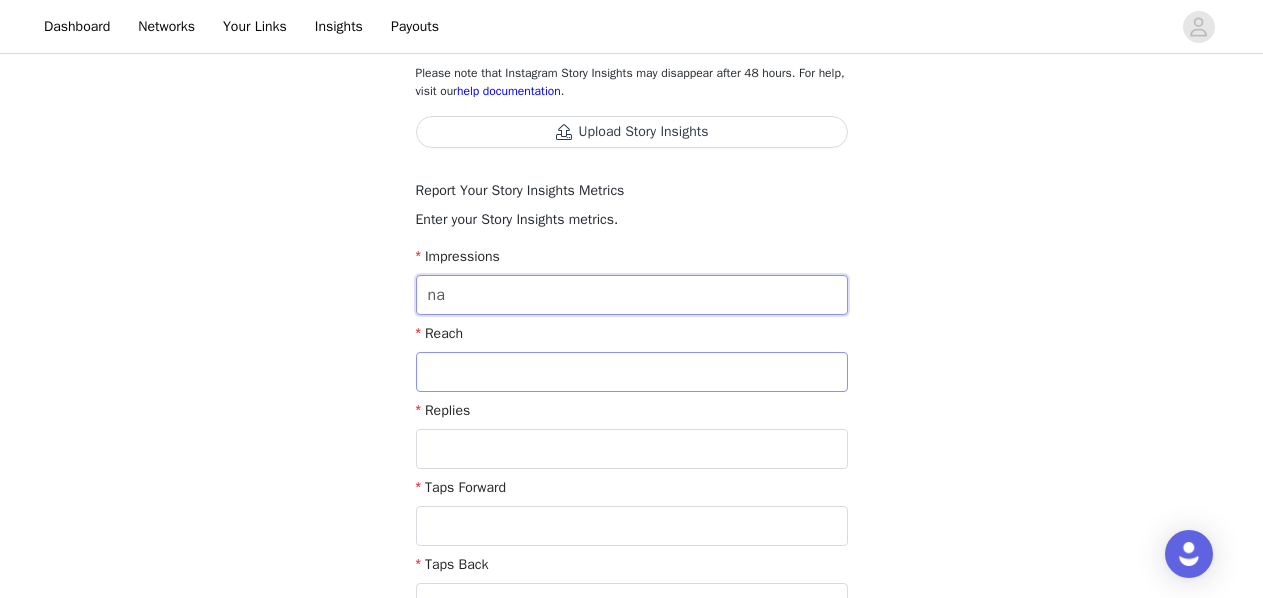 type 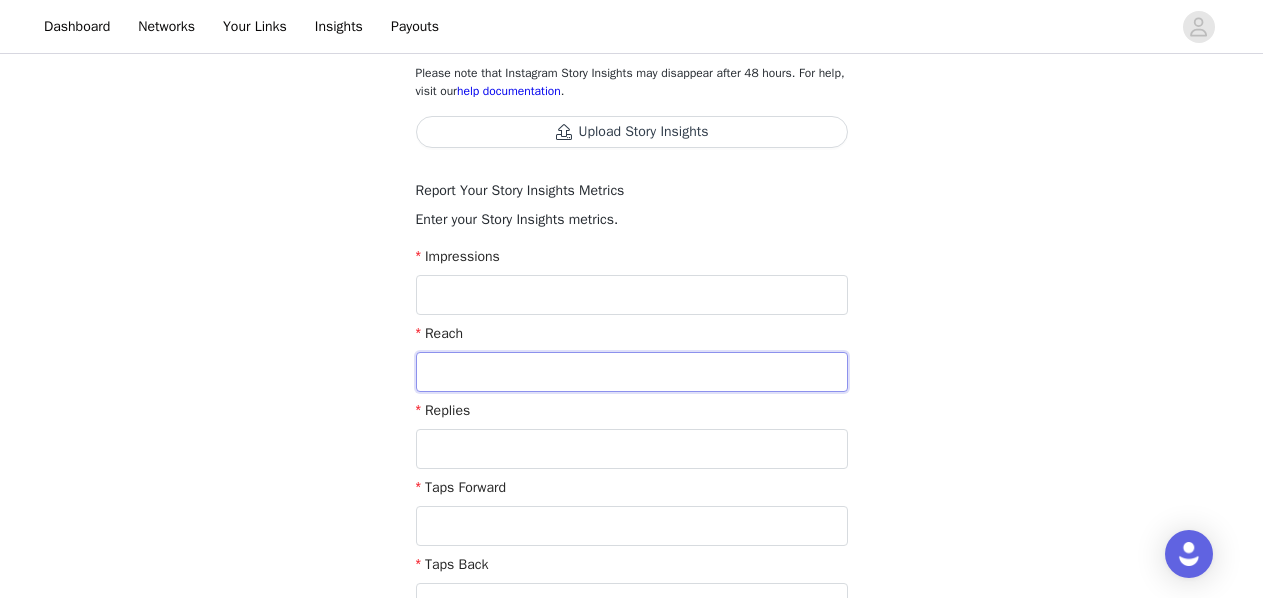 click at bounding box center [632, 372] 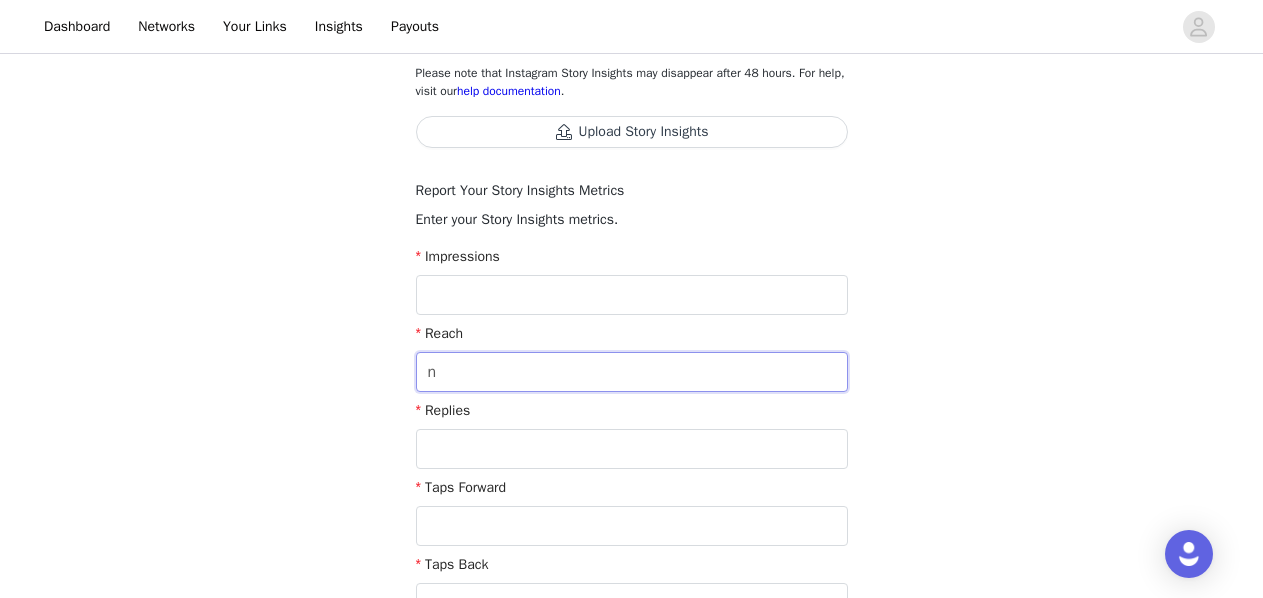 type on "na" 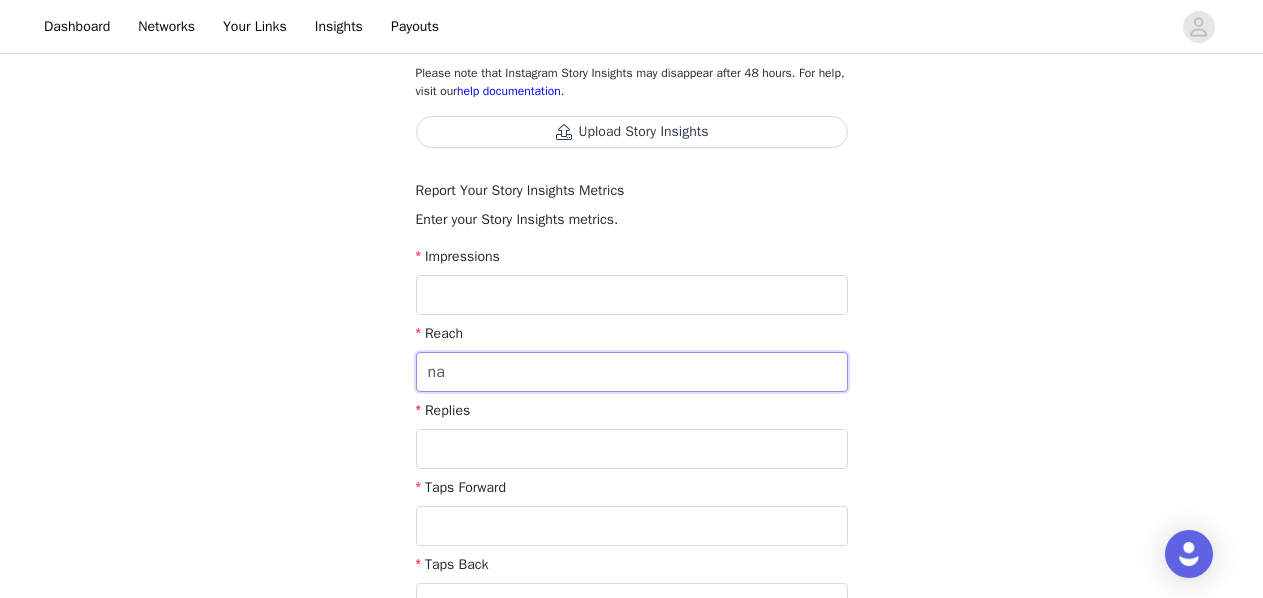 type 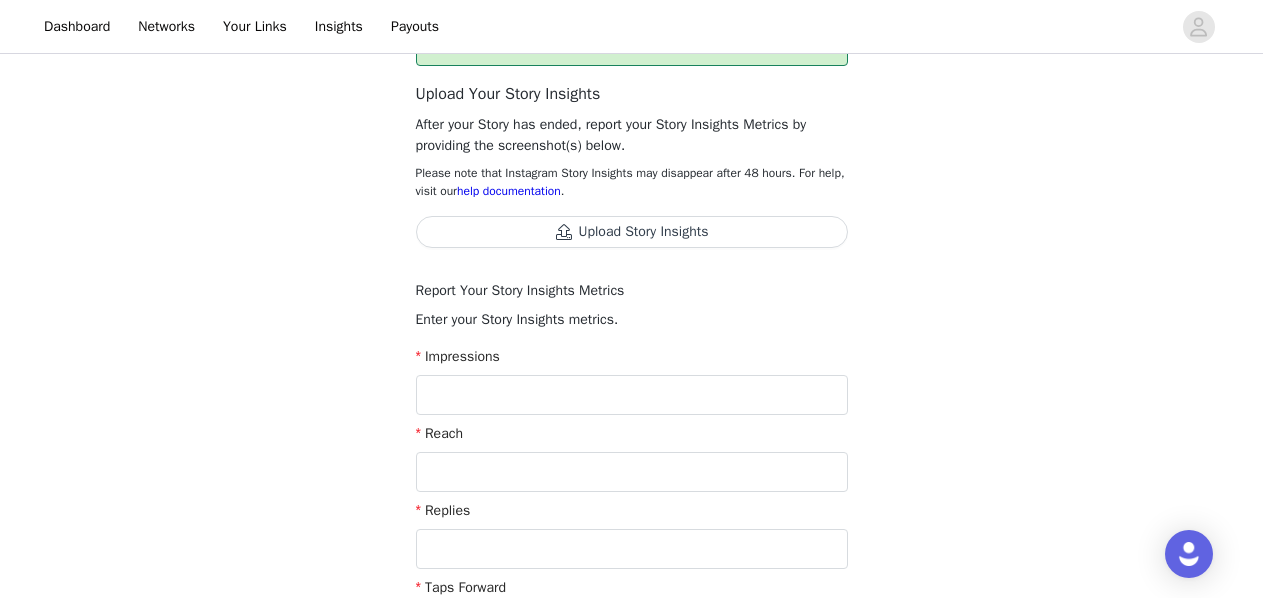 scroll, scrollTop: 0, scrollLeft: 0, axis: both 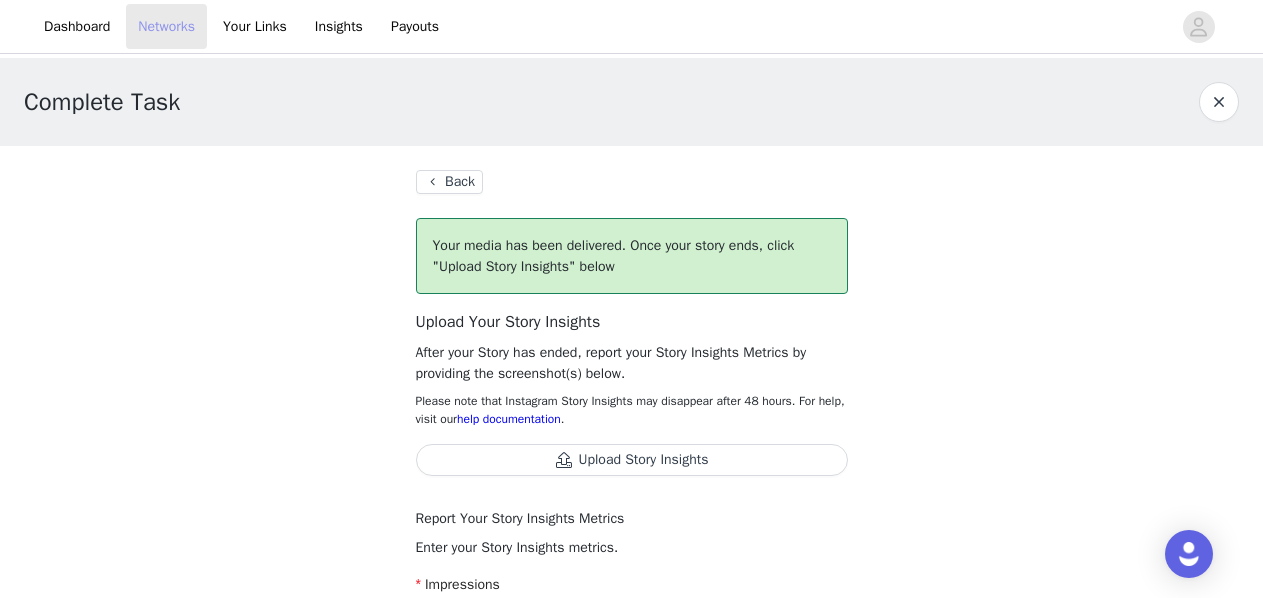 click on "Networks" at bounding box center (166, 26) 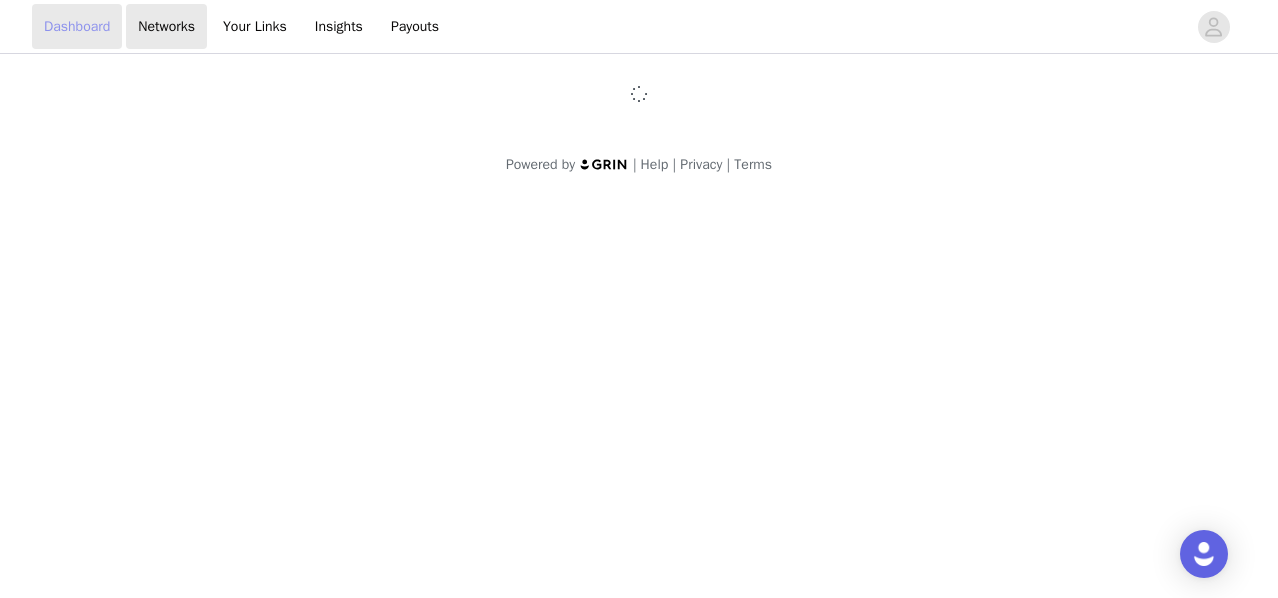 click on "Dashboard" at bounding box center [77, 26] 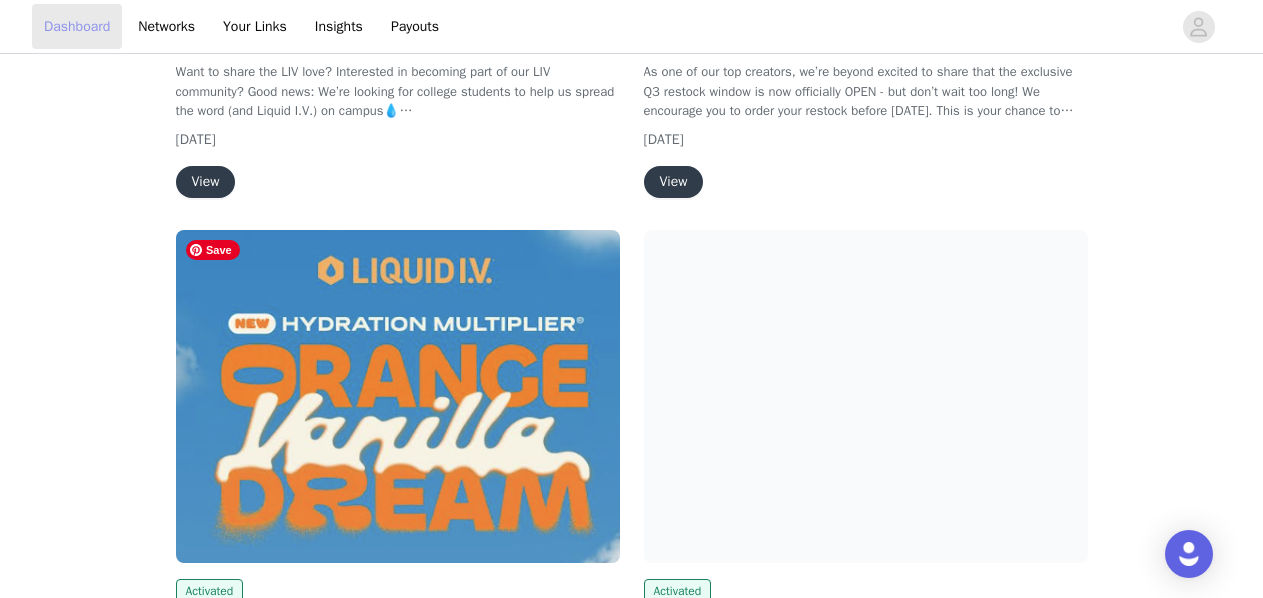 scroll, scrollTop: 954, scrollLeft: 0, axis: vertical 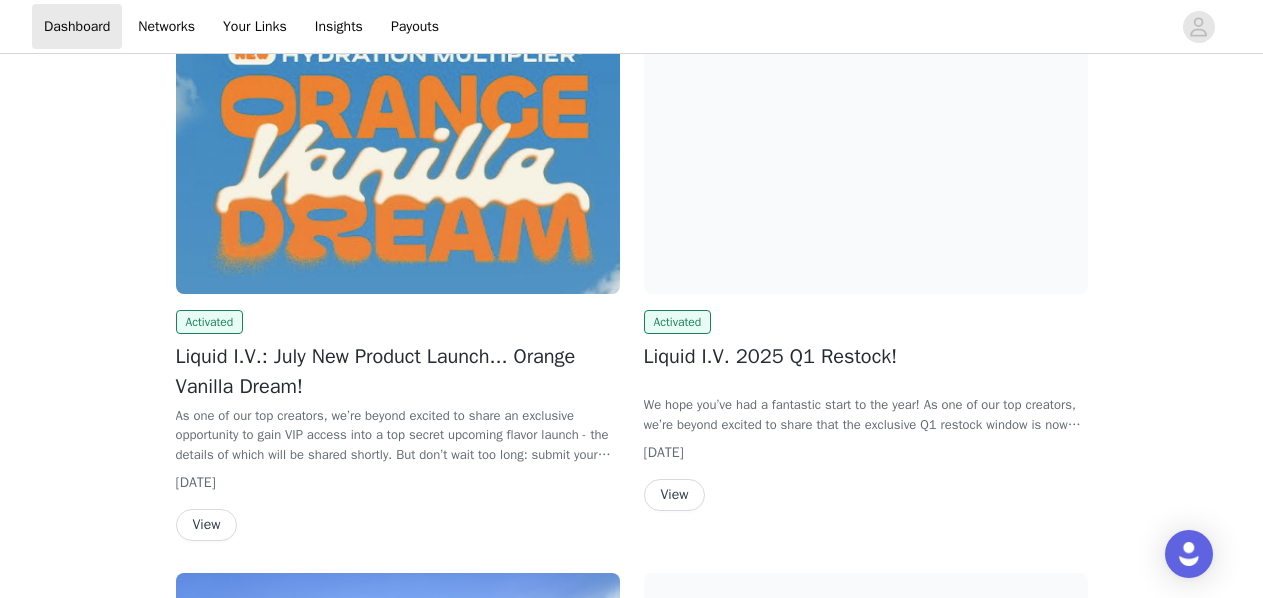 click on "View" at bounding box center (207, 525) 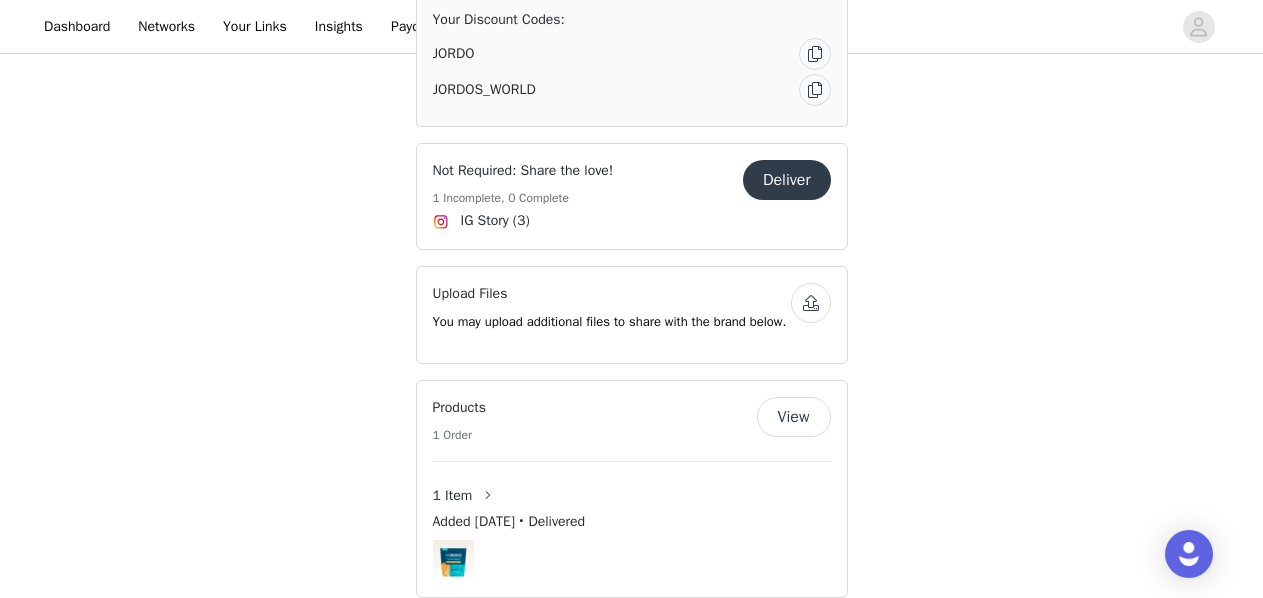 scroll, scrollTop: 1038, scrollLeft: 0, axis: vertical 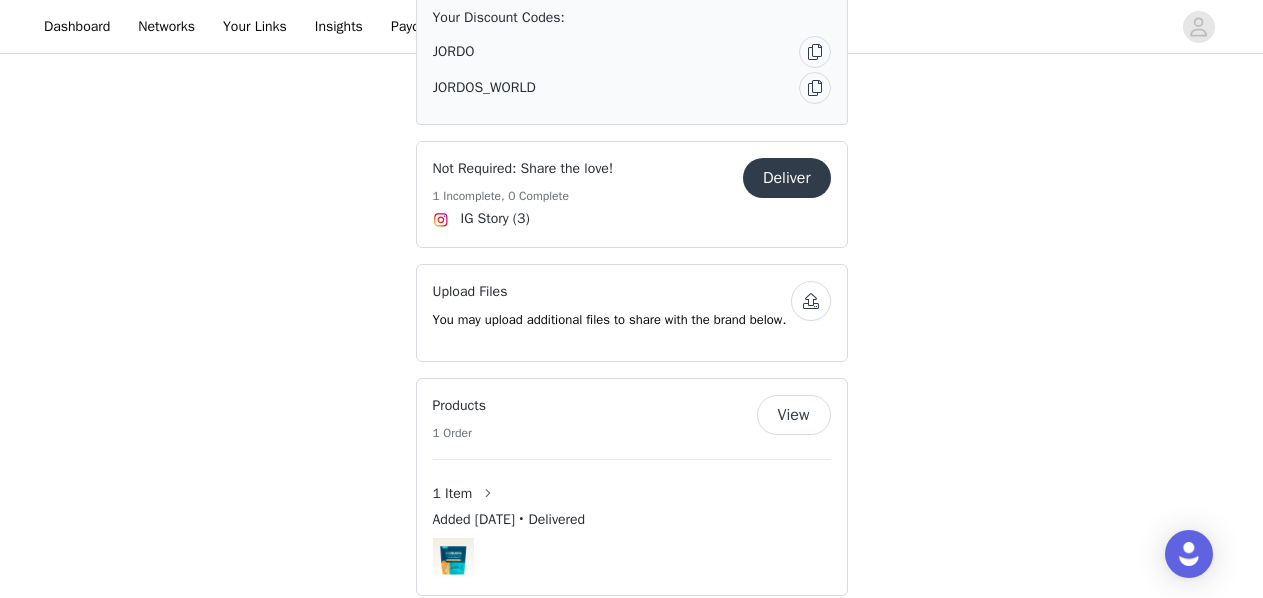 click on "Deliver" at bounding box center (787, 178) 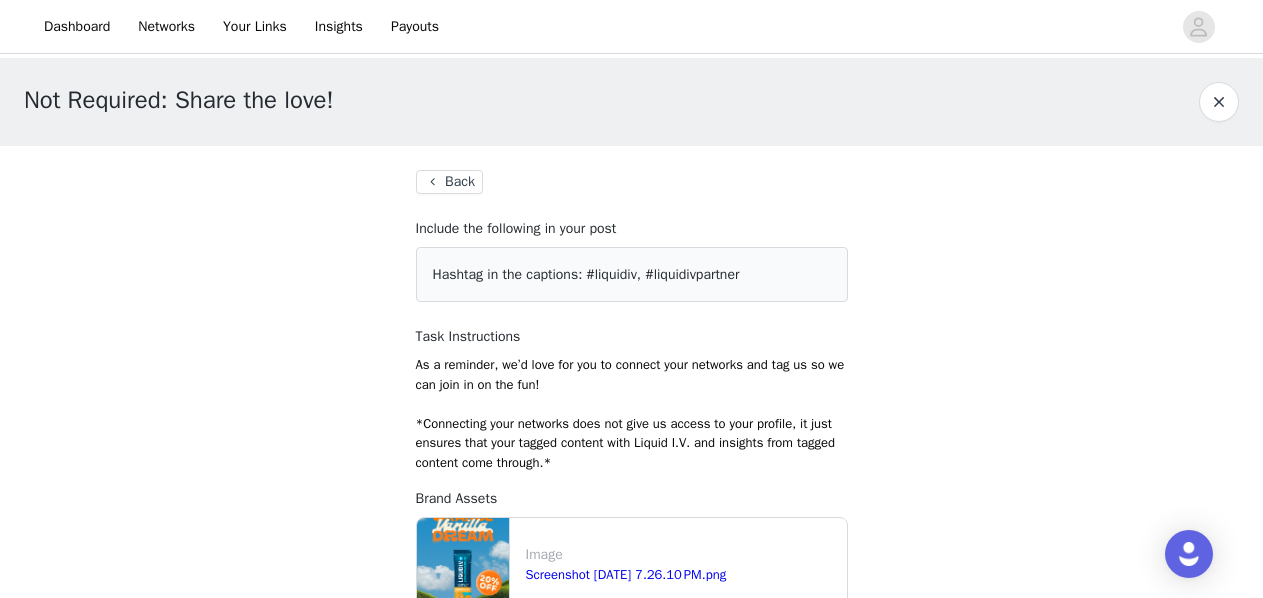 scroll, scrollTop: 287, scrollLeft: 0, axis: vertical 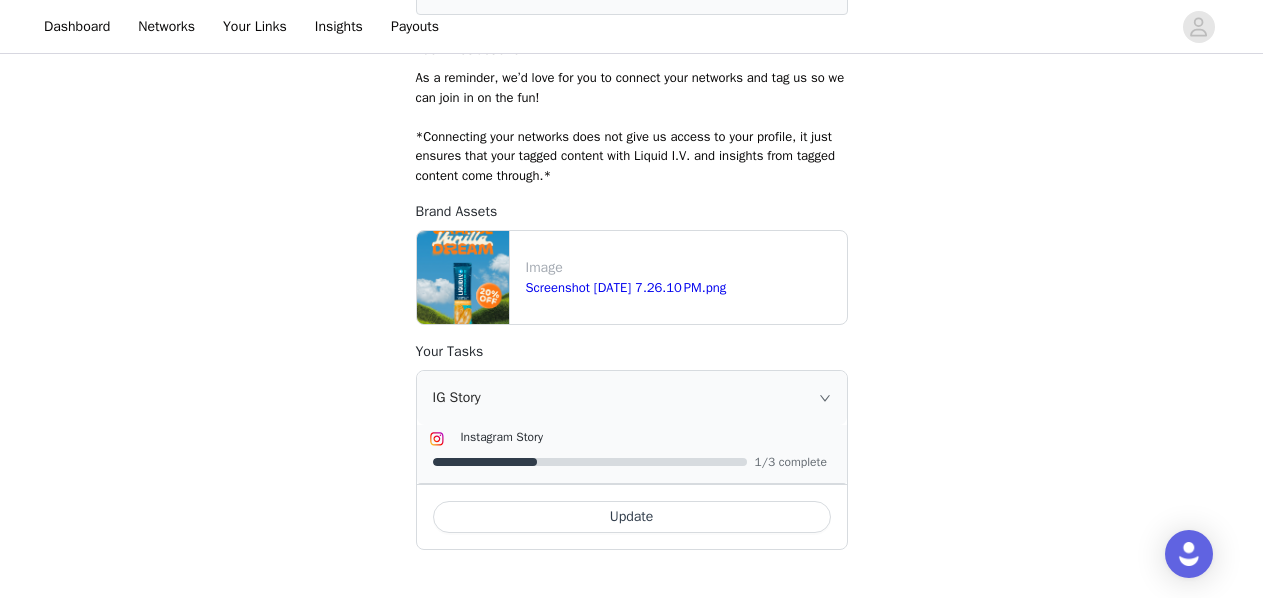 click on "IG Story" at bounding box center [632, 398] 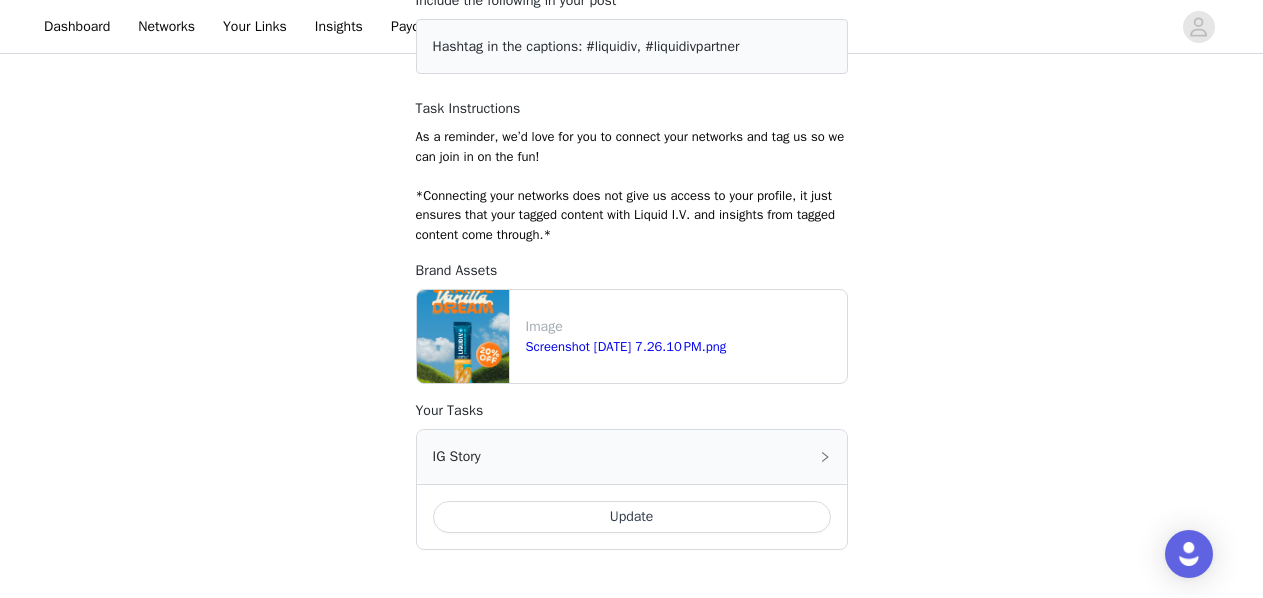 click 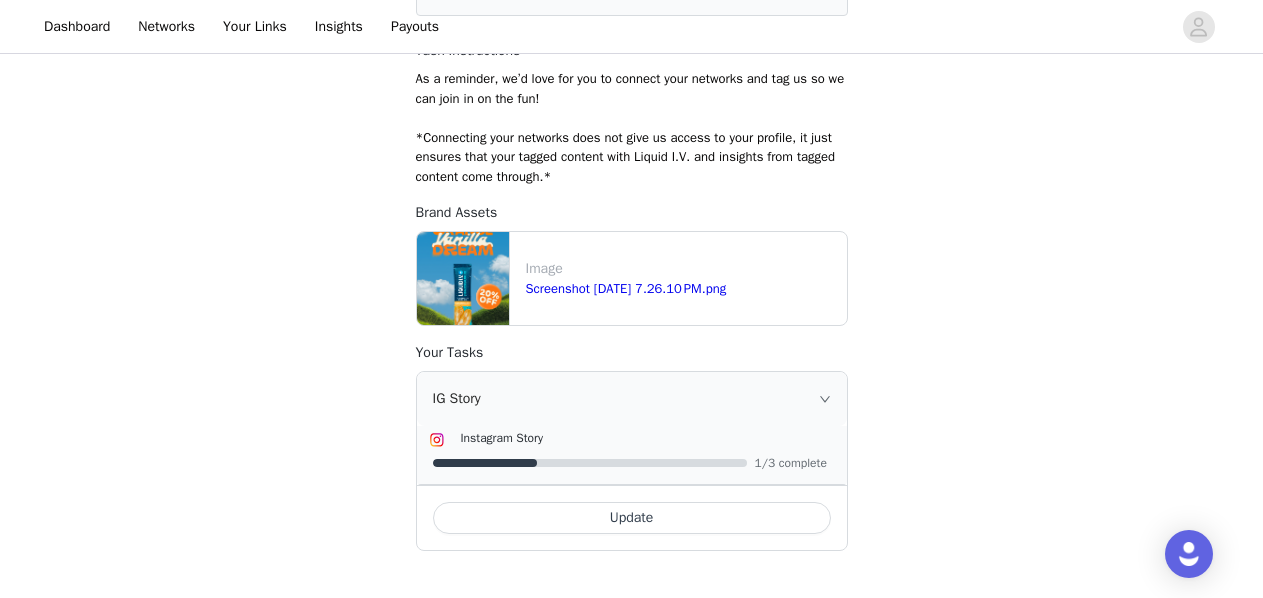 scroll, scrollTop: 287, scrollLeft: 0, axis: vertical 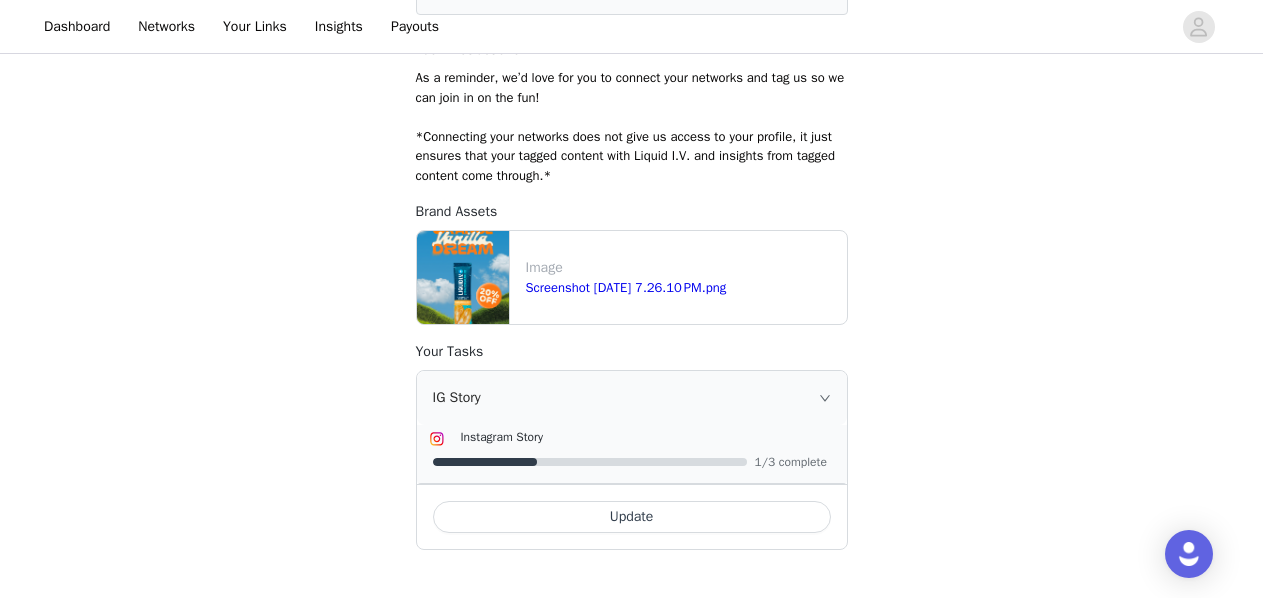 click on "Update" at bounding box center (632, 517) 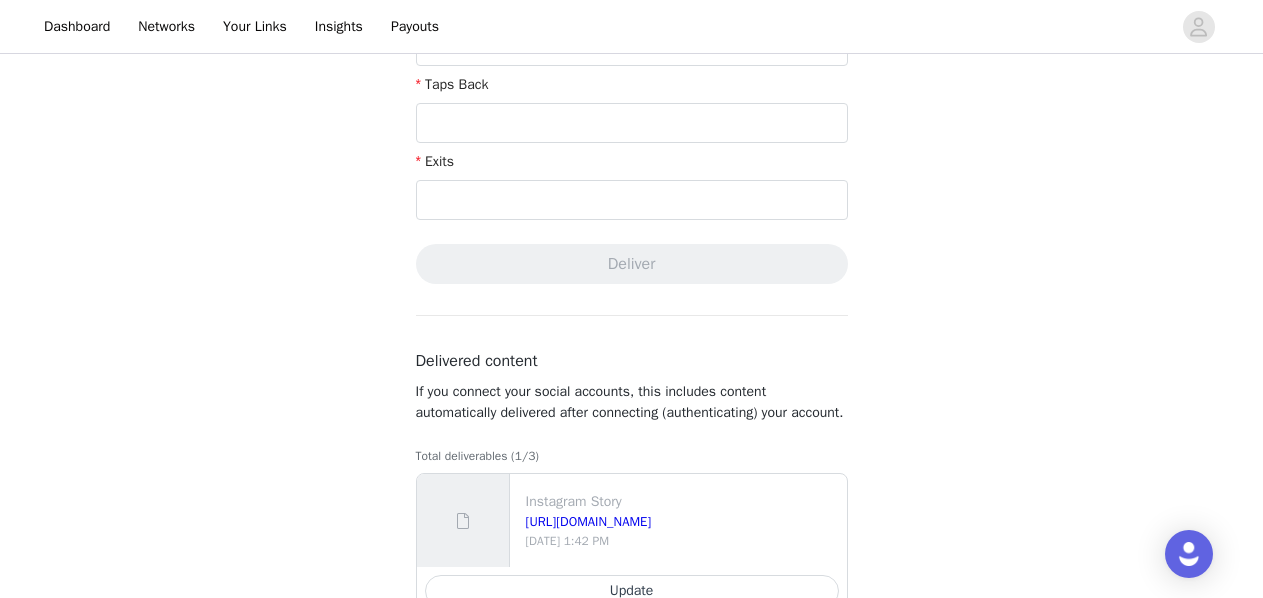 scroll, scrollTop: 887, scrollLeft: 0, axis: vertical 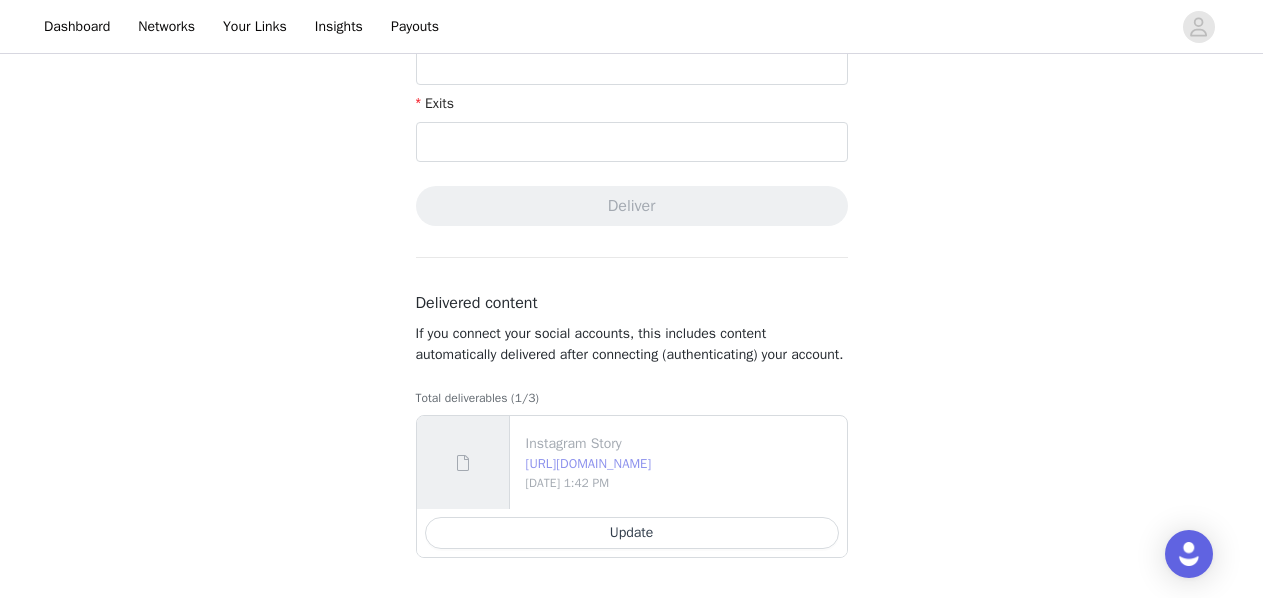 click on "[URL][DOMAIN_NAME]" at bounding box center (589, 463) 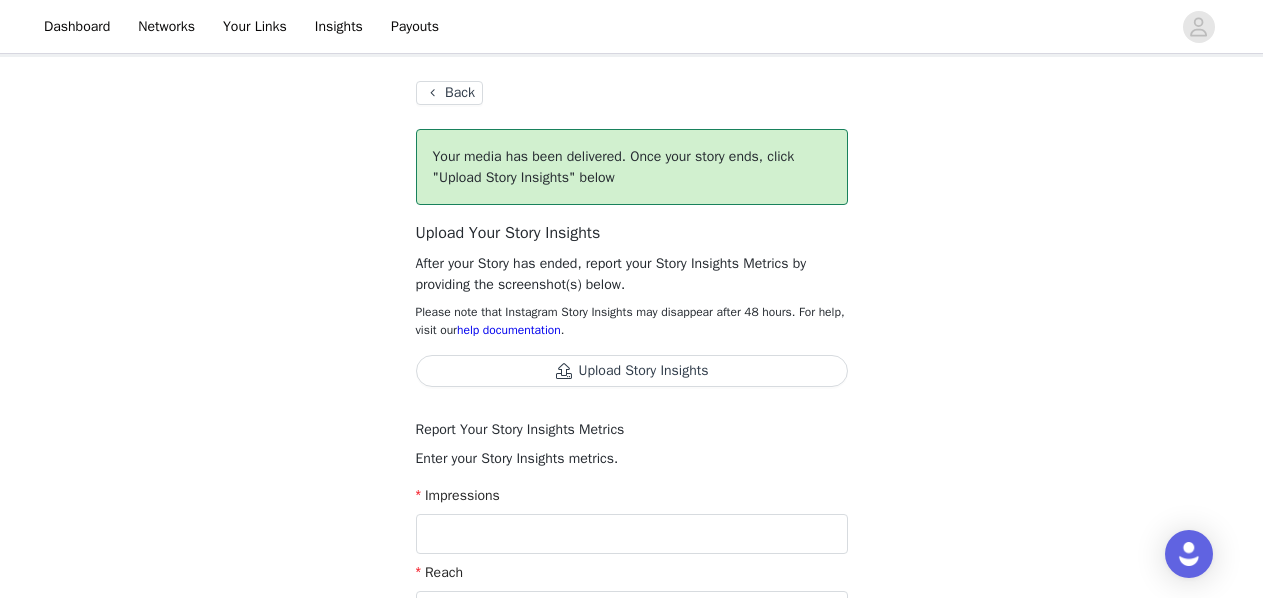 scroll, scrollTop: 75, scrollLeft: 0, axis: vertical 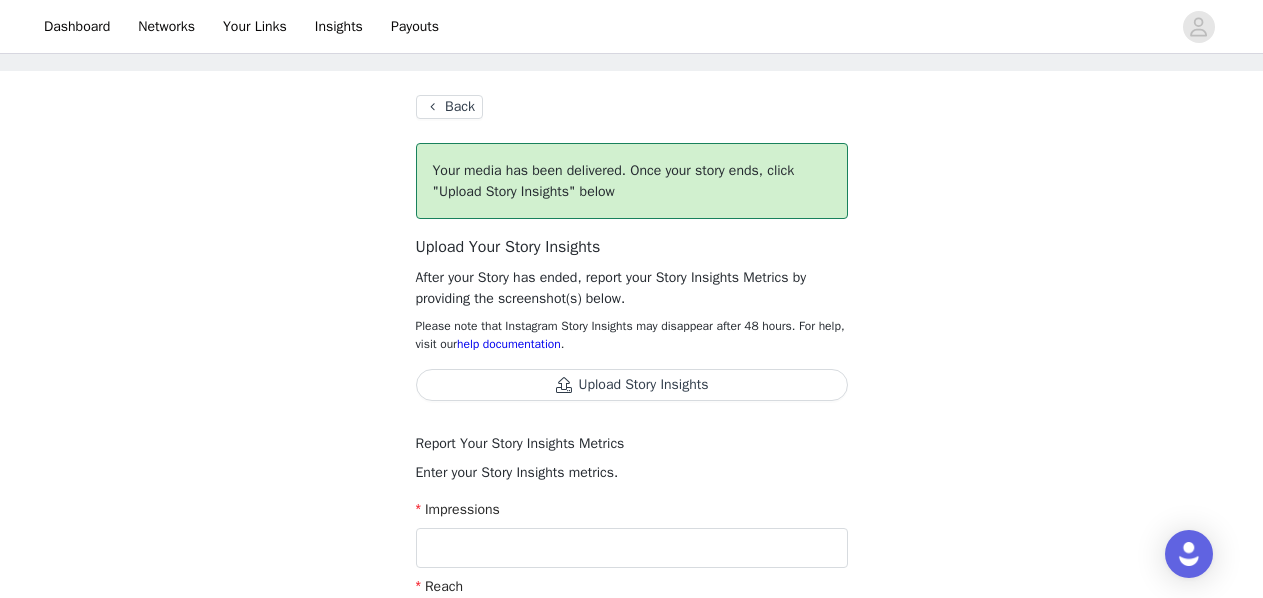 click on "Upload Story Insights" at bounding box center [632, 385] 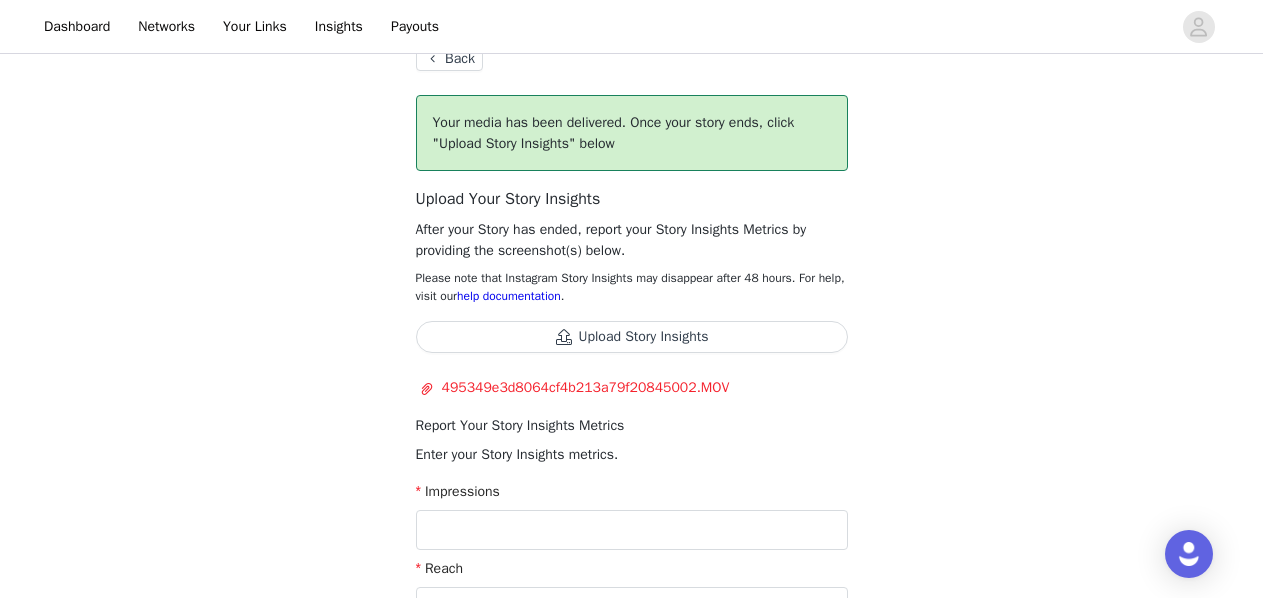 scroll, scrollTop: 85, scrollLeft: 0, axis: vertical 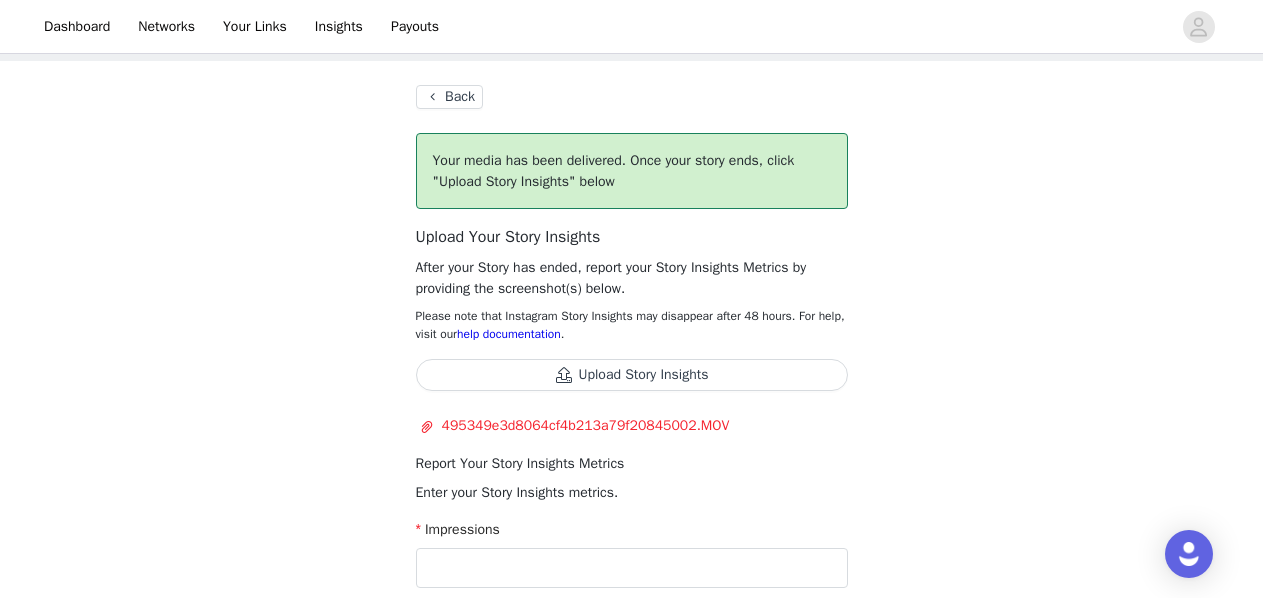 click on "Back" at bounding box center [449, 97] 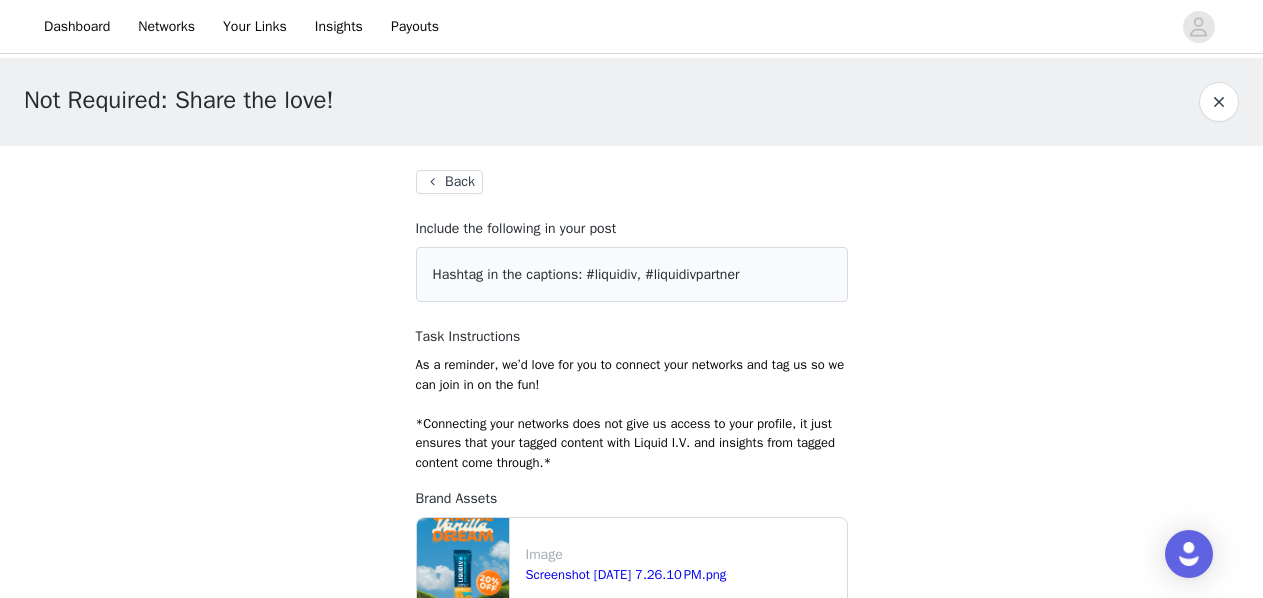 scroll, scrollTop: 287, scrollLeft: 0, axis: vertical 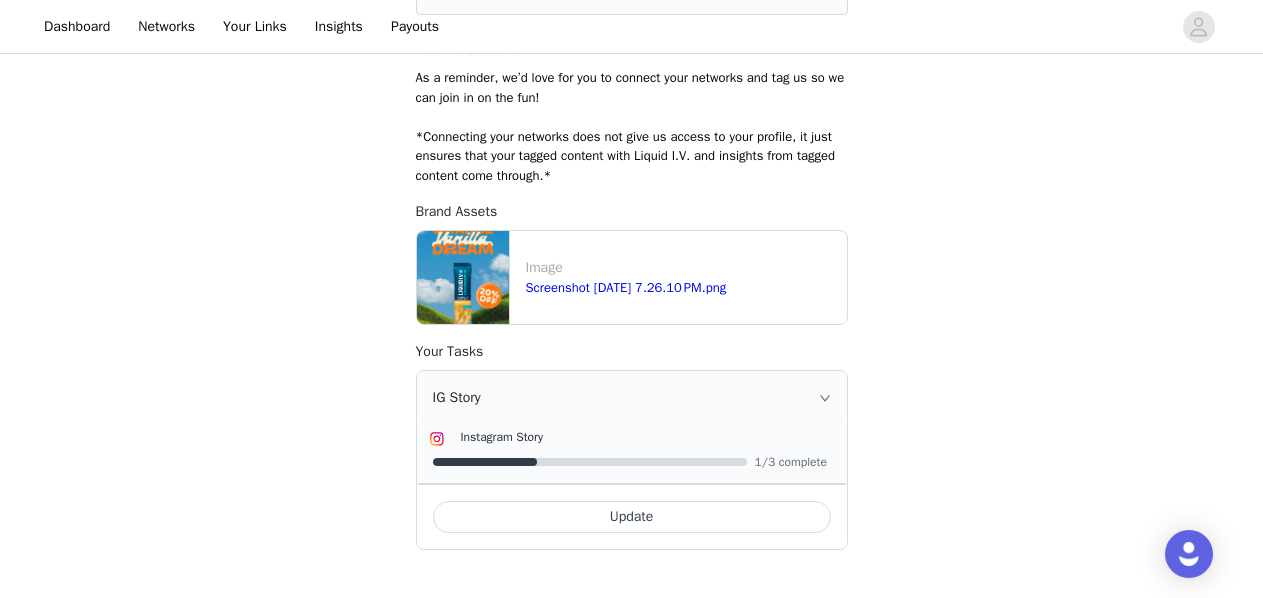 click on "Update" at bounding box center (632, 517) 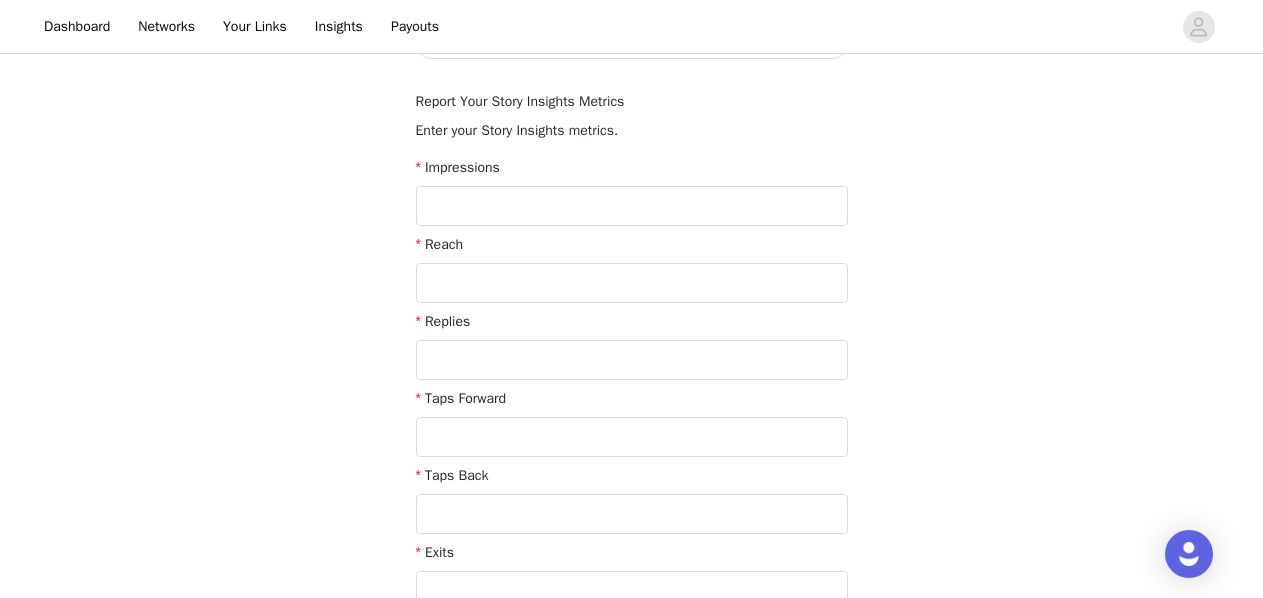 scroll, scrollTop: 426, scrollLeft: 0, axis: vertical 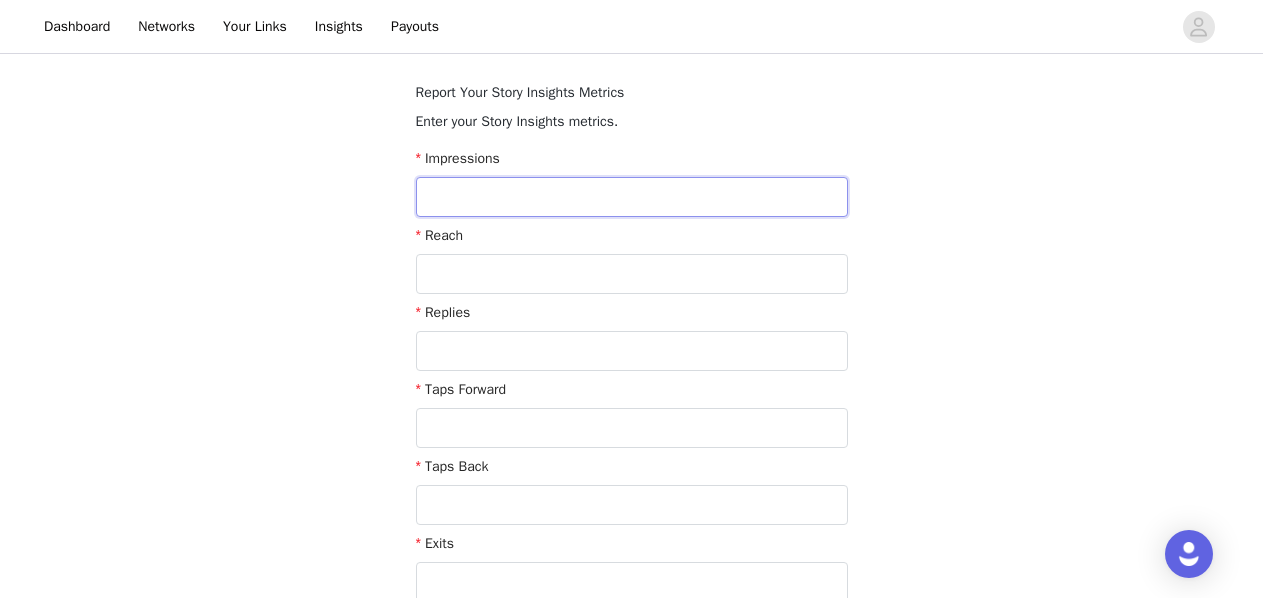 click at bounding box center (632, 197) 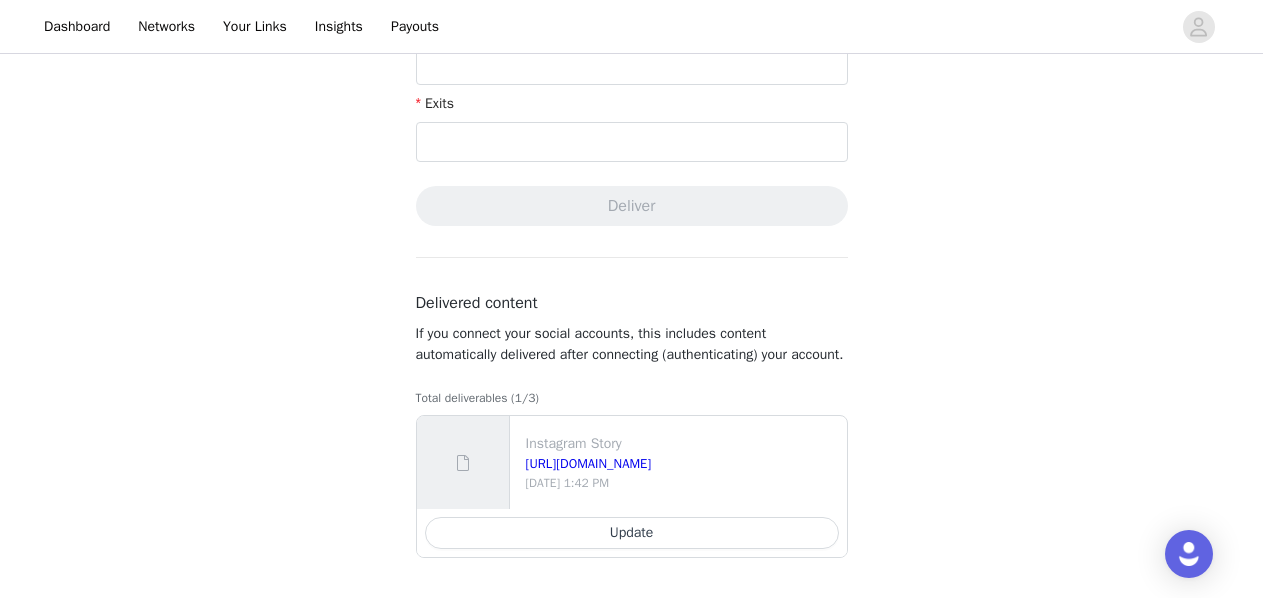 scroll, scrollTop: 887, scrollLeft: 0, axis: vertical 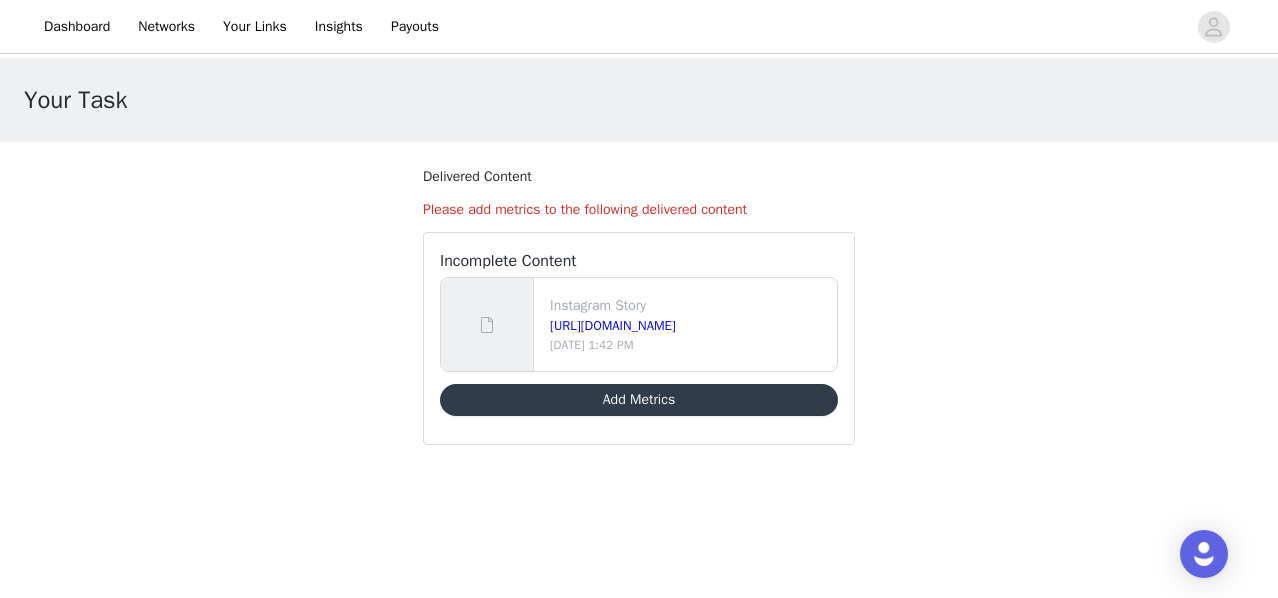 click on "Add Metrics" at bounding box center (639, 400) 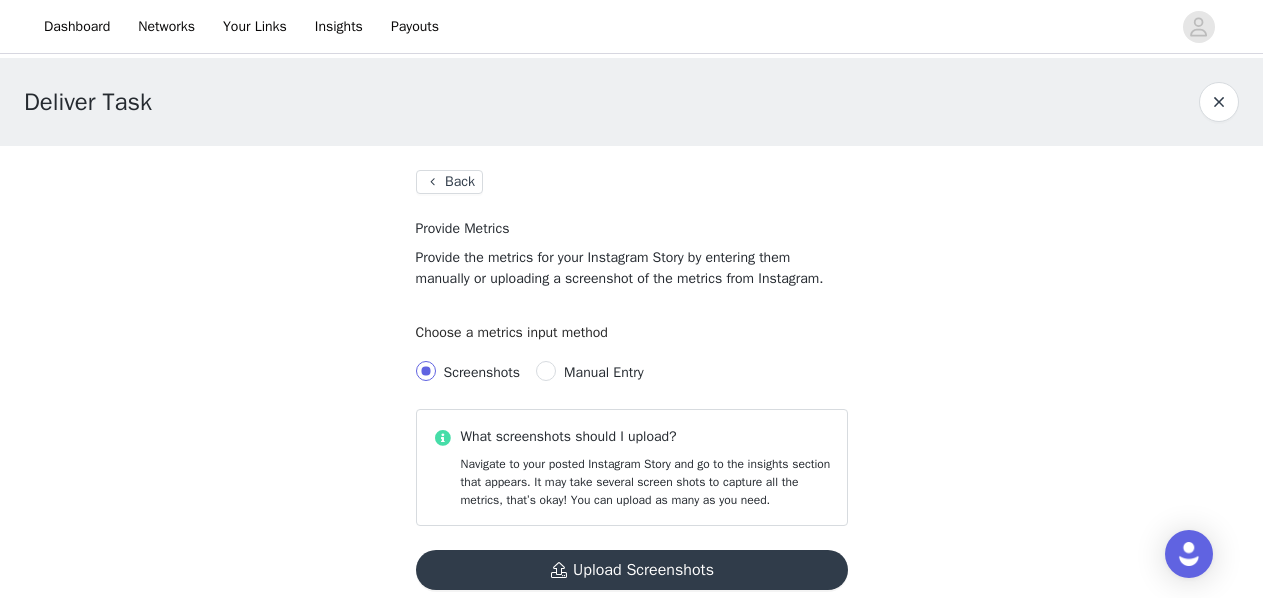 scroll, scrollTop: 74, scrollLeft: 0, axis: vertical 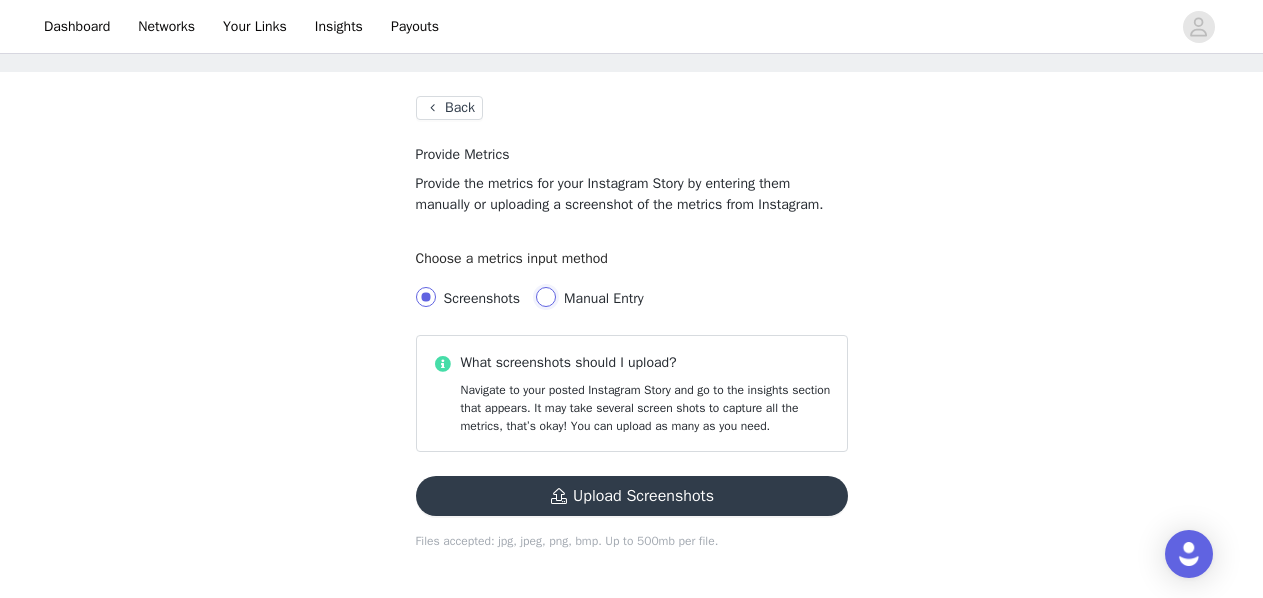 click on "Manual Entry" at bounding box center [546, 297] 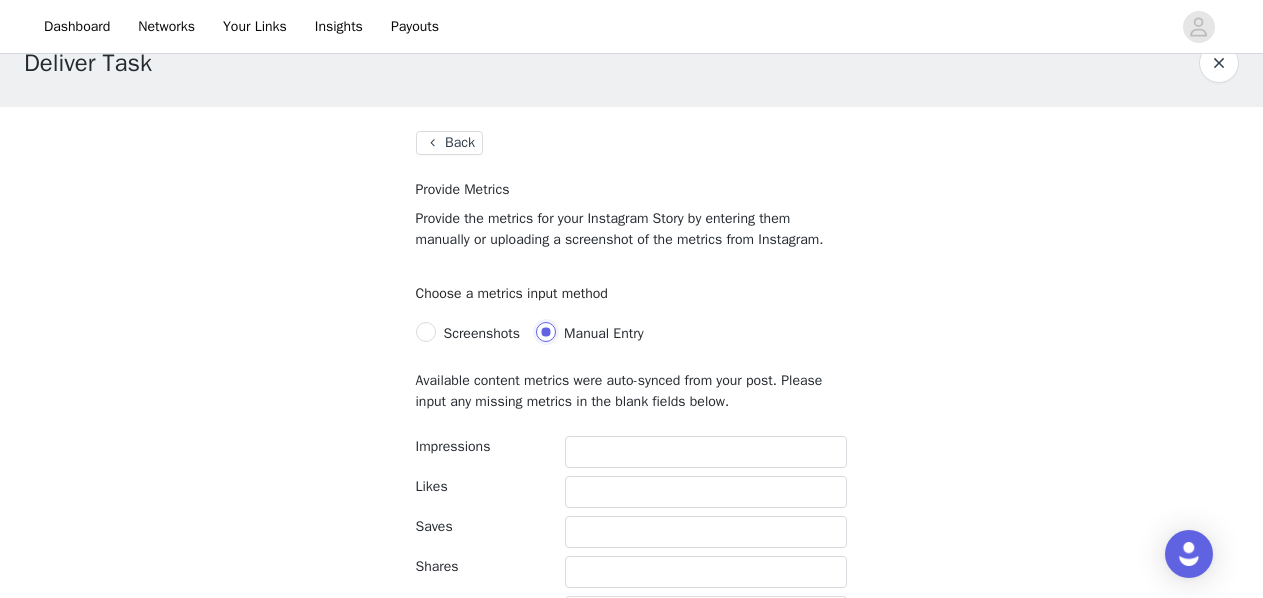 scroll, scrollTop: 0, scrollLeft: 0, axis: both 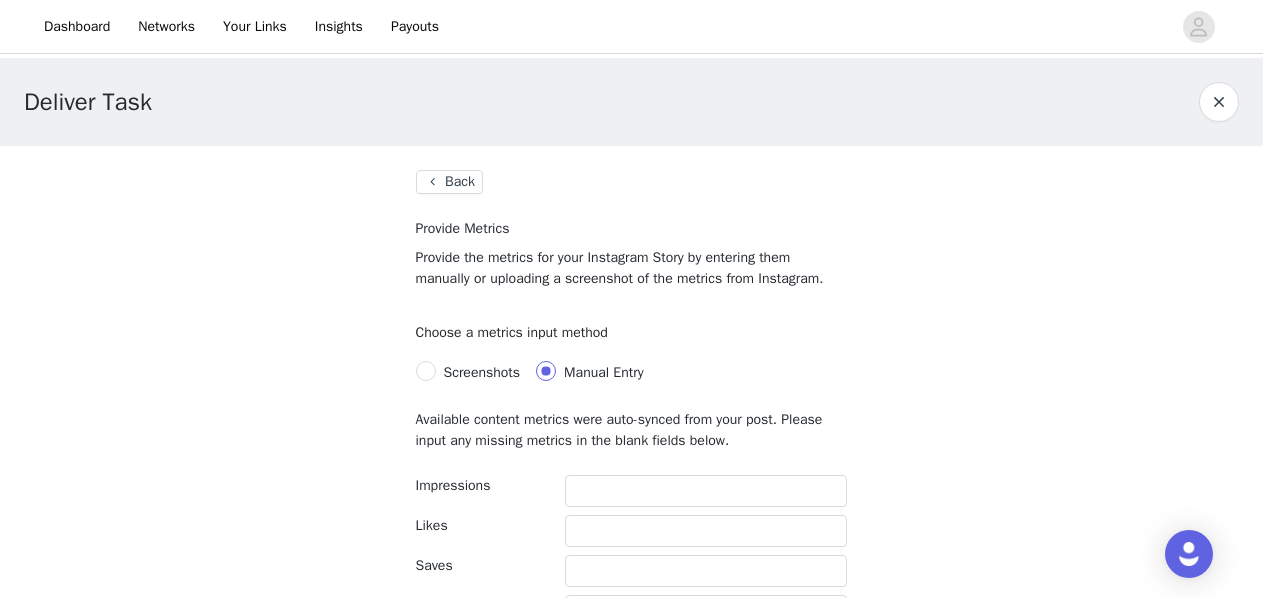 click on "Back" at bounding box center [449, 182] 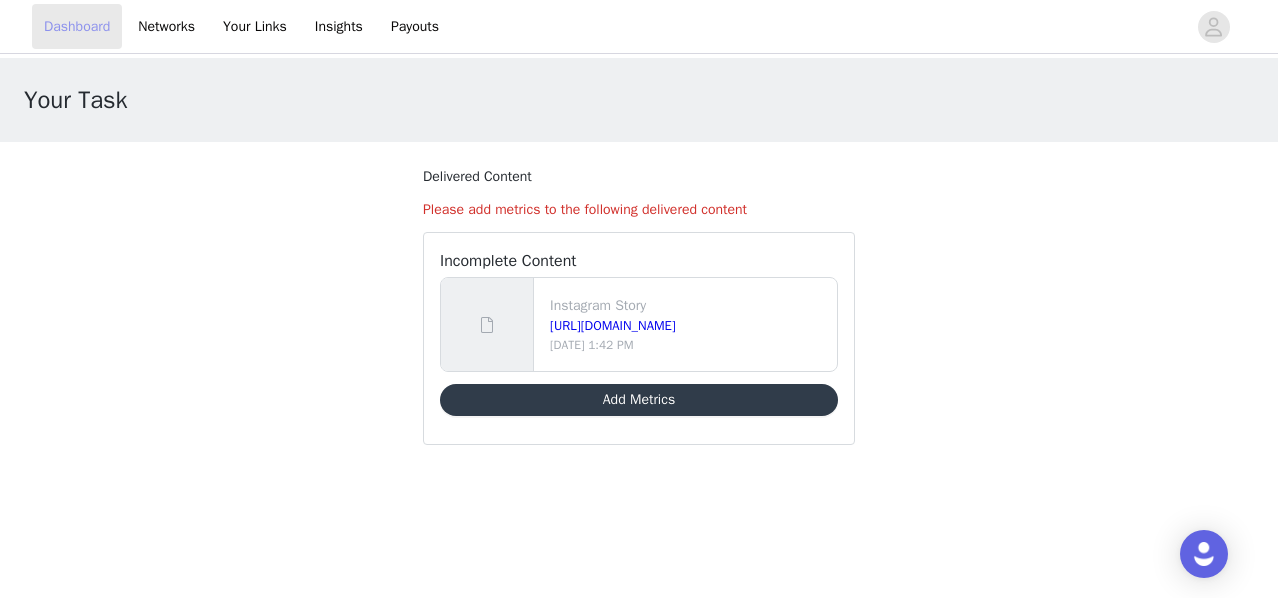click on "Dashboard" at bounding box center [77, 26] 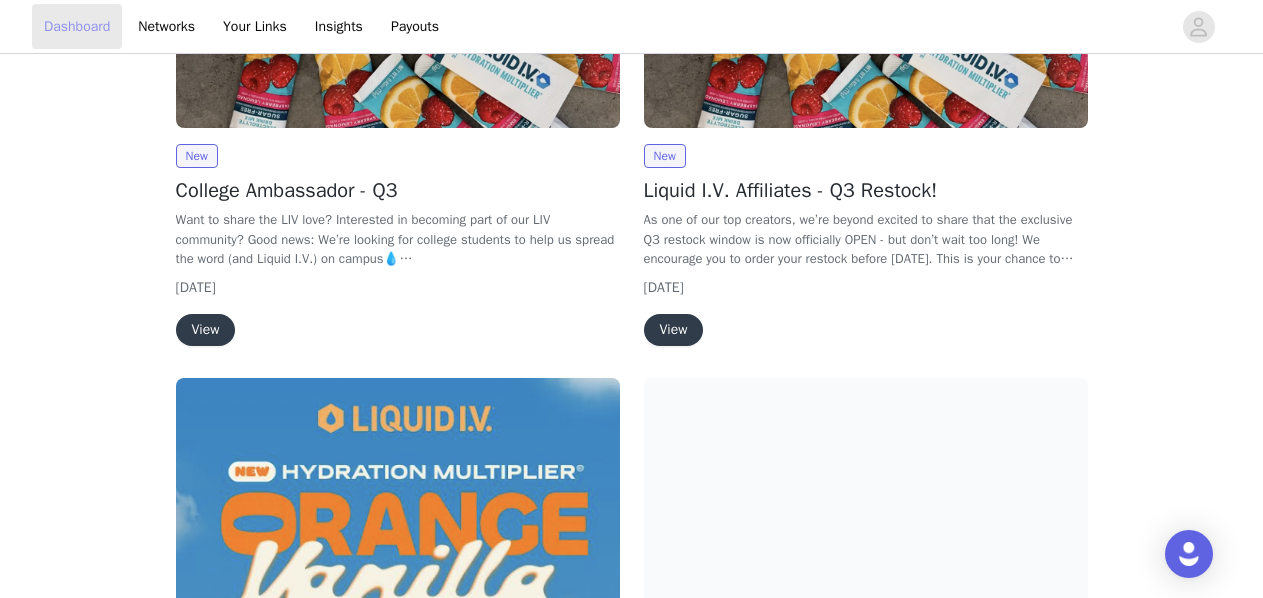 scroll, scrollTop: 538, scrollLeft: 0, axis: vertical 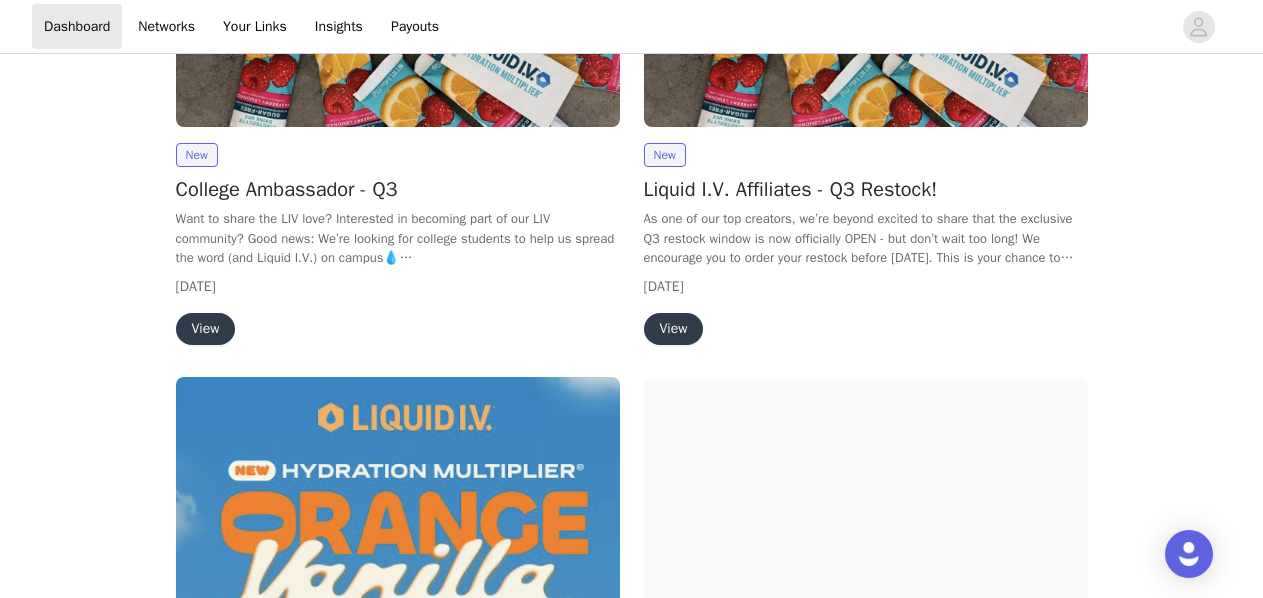 click on "View" at bounding box center (674, 329) 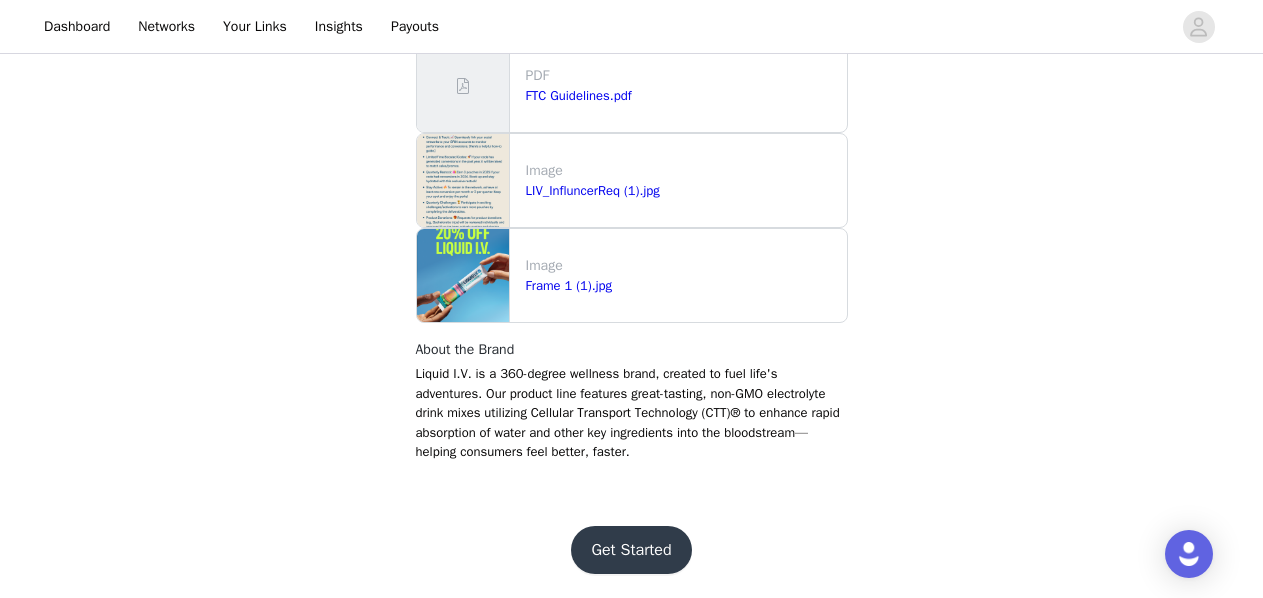 scroll, scrollTop: 1411, scrollLeft: 0, axis: vertical 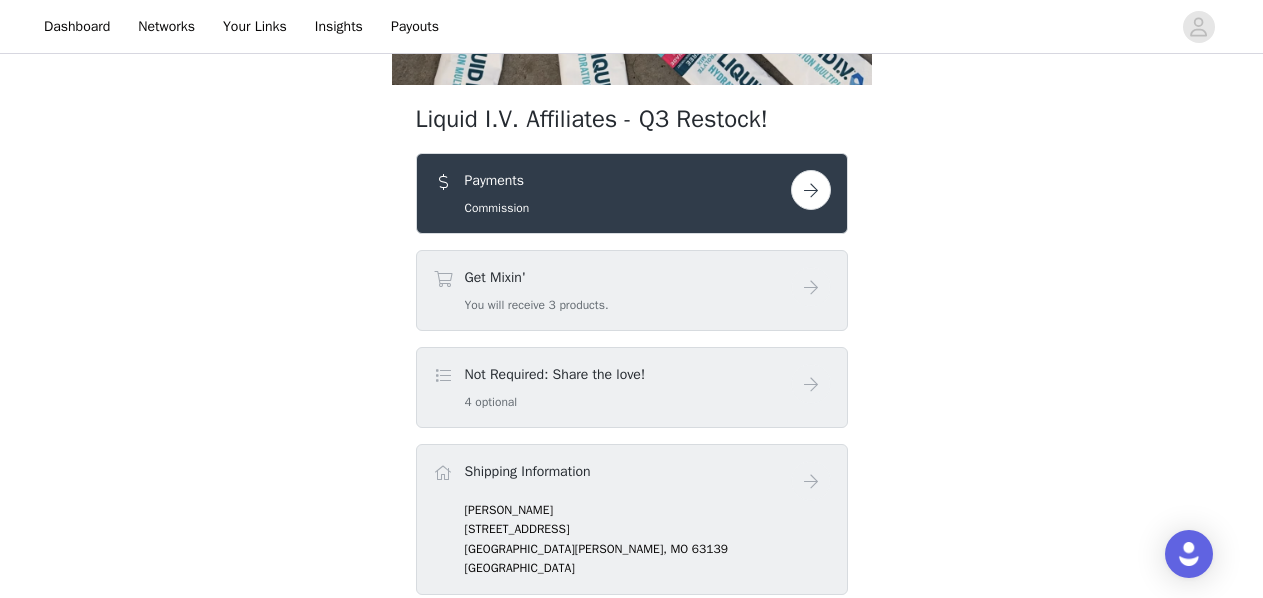 click at bounding box center (811, 190) 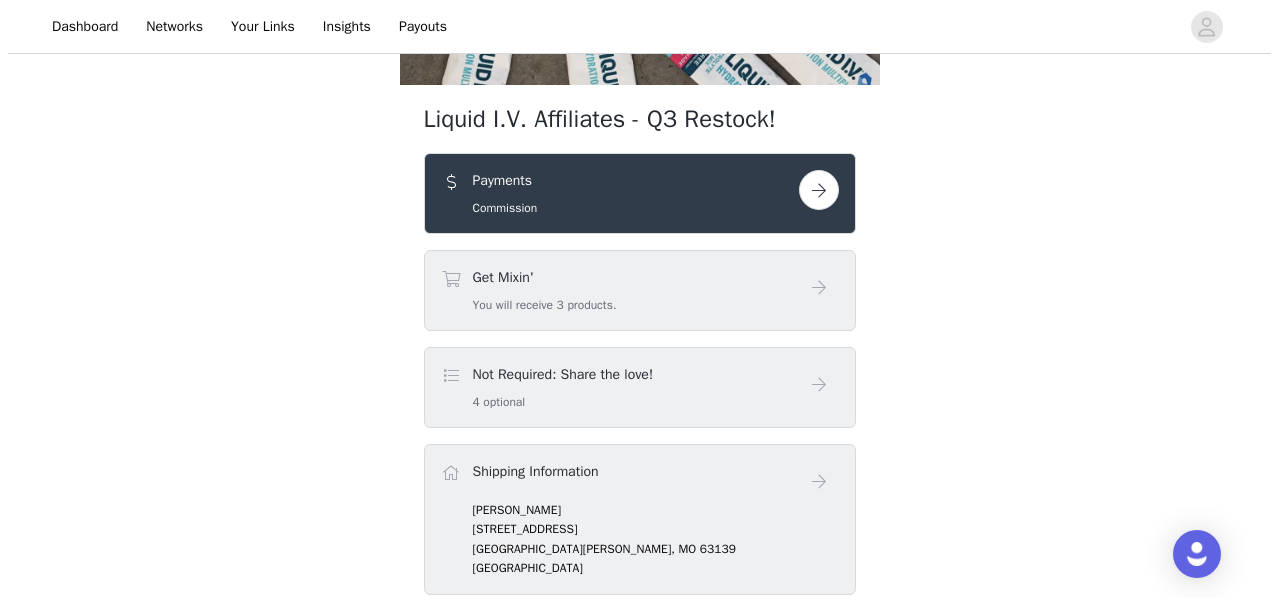 scroll, scrollTop: 0, scrollLeft: 0, axis: both 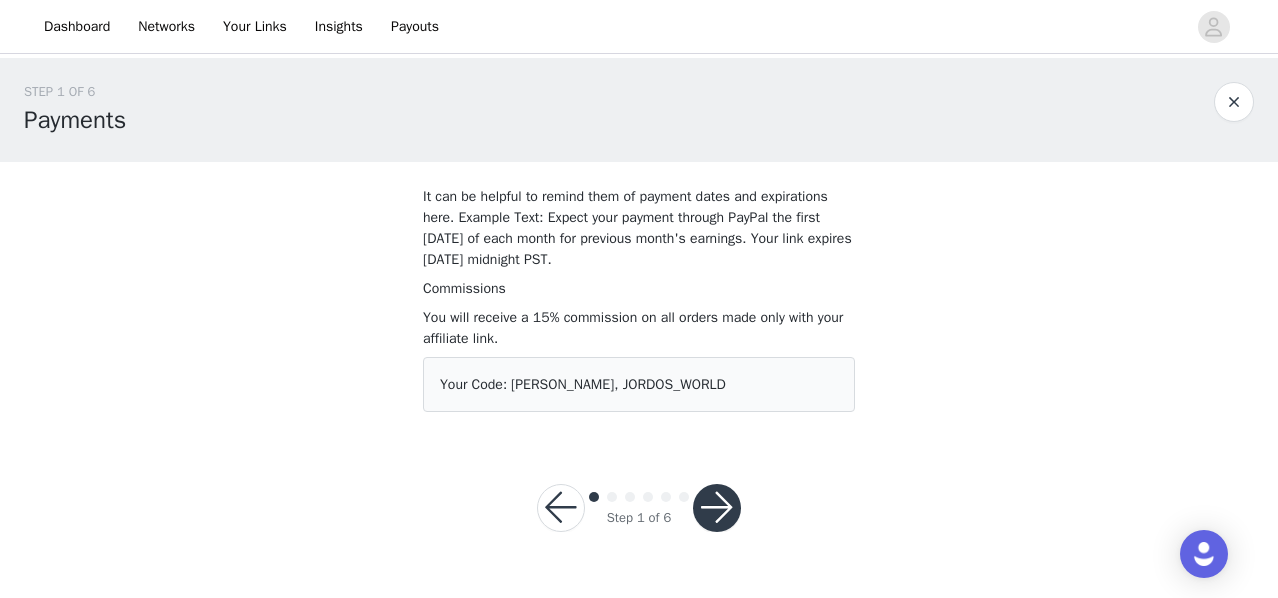click at bounding box center (717, 508) 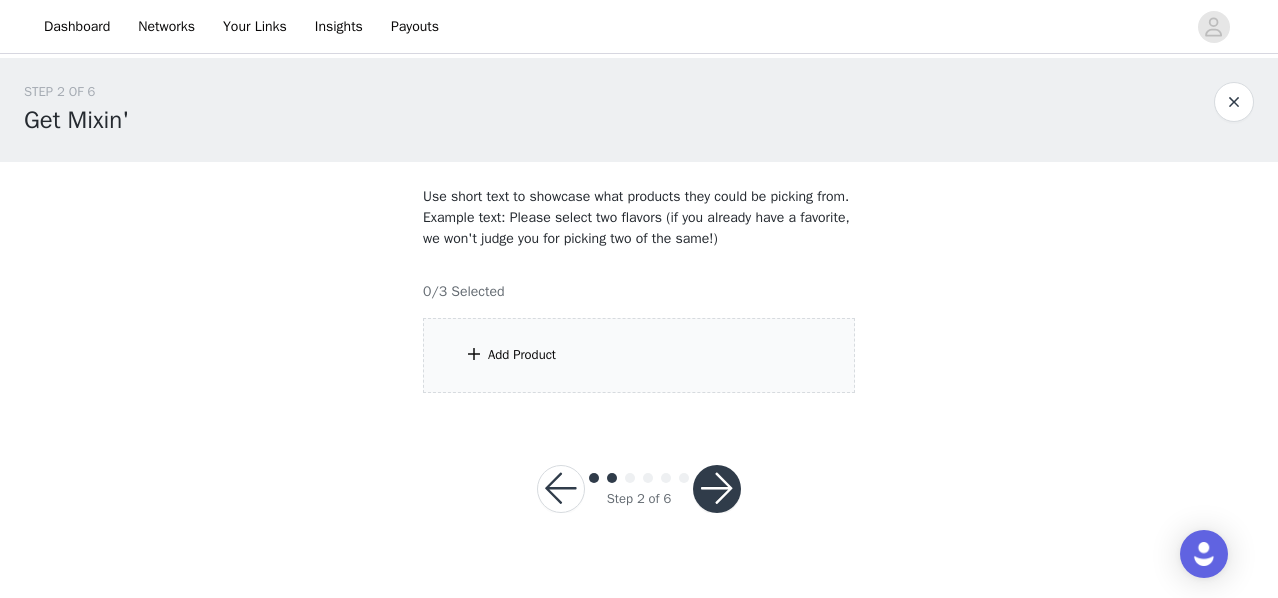 click on "Add Product" at bounding box center [639, 355] 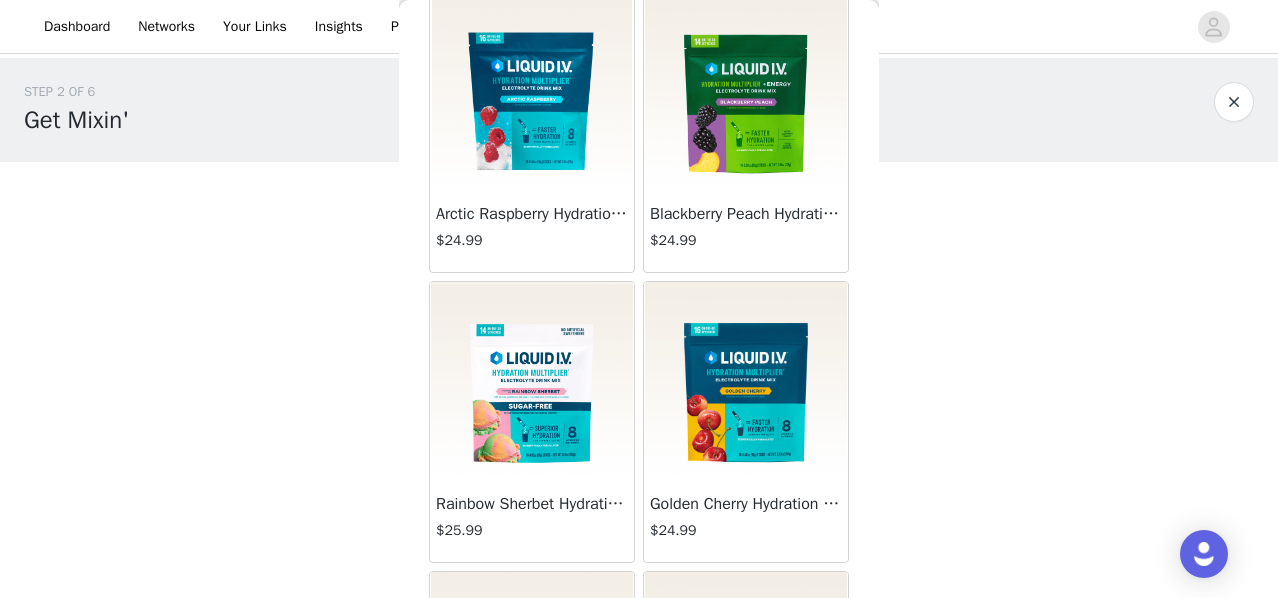 scroll, scrollTop: 3105, scrollLeft: 0, axis: vertical 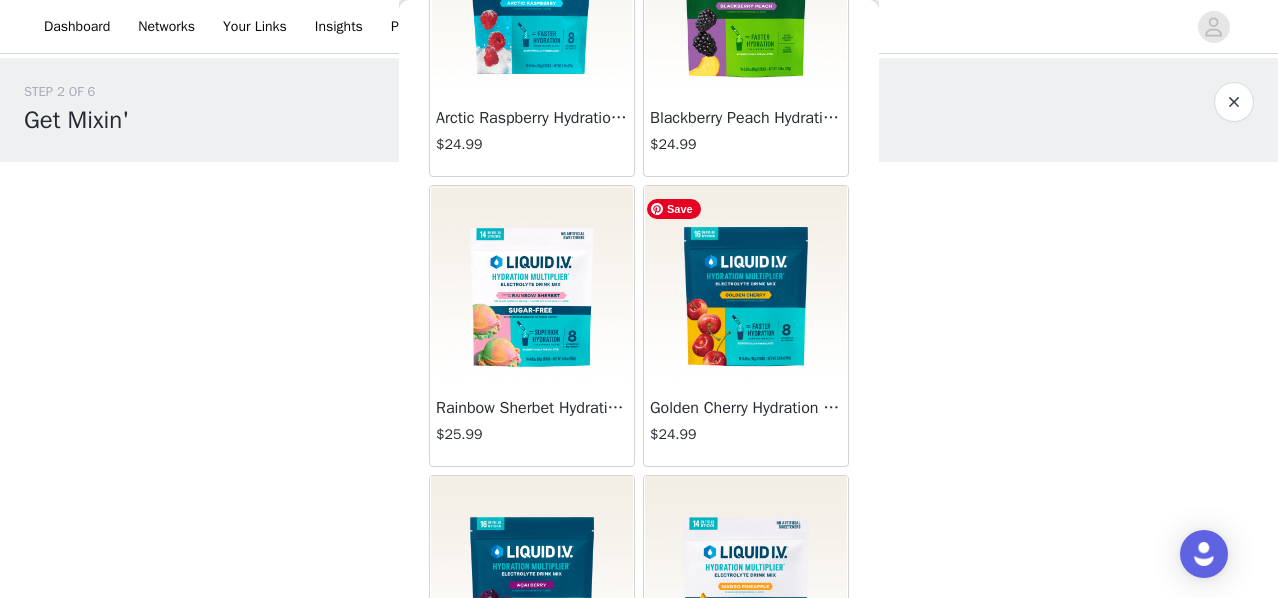click at bounding box center (746, 286) 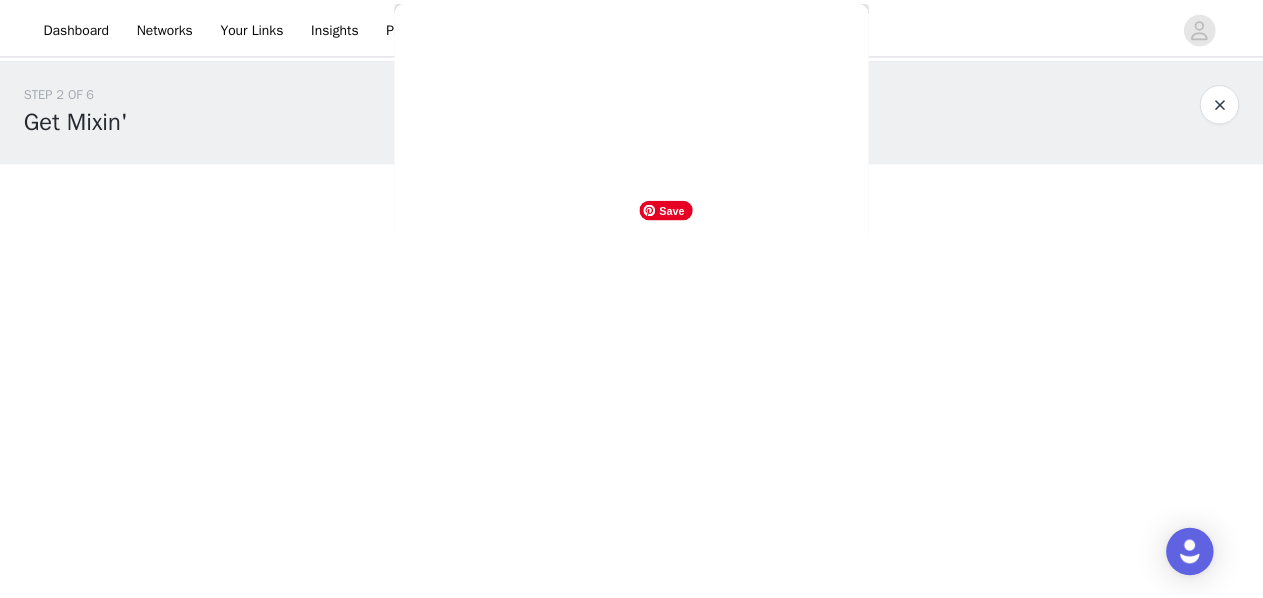 scroll, scrollTop: 305, scrollLeft: 0, axis: vertical 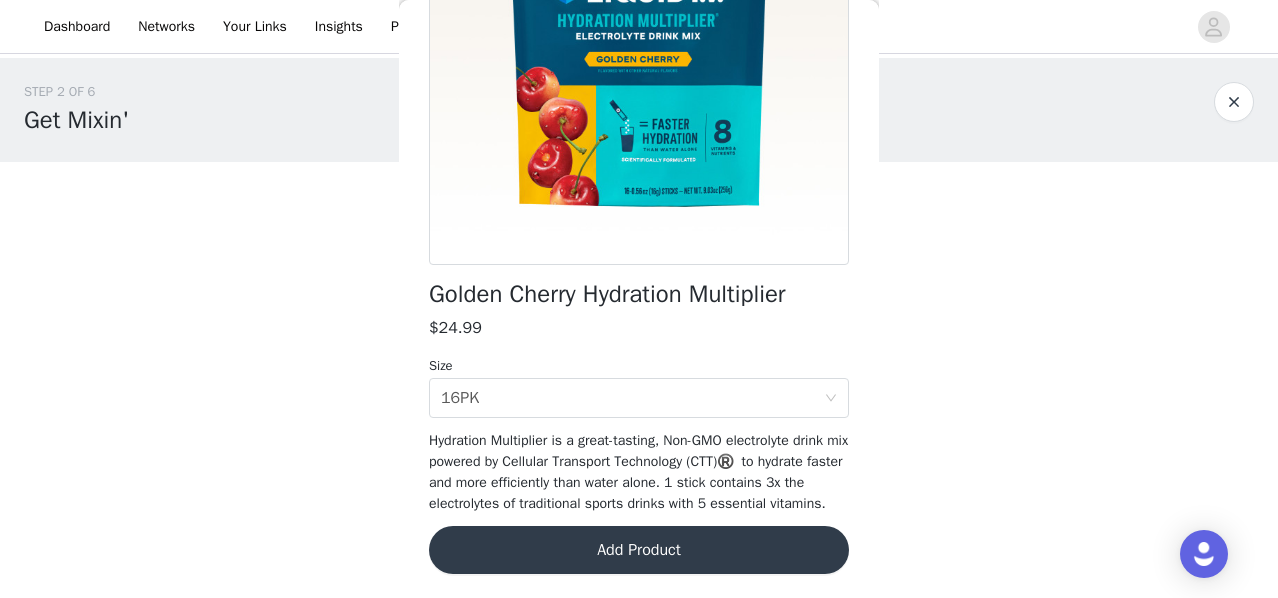 click on "Add Product" at bounding box center (639, 550) 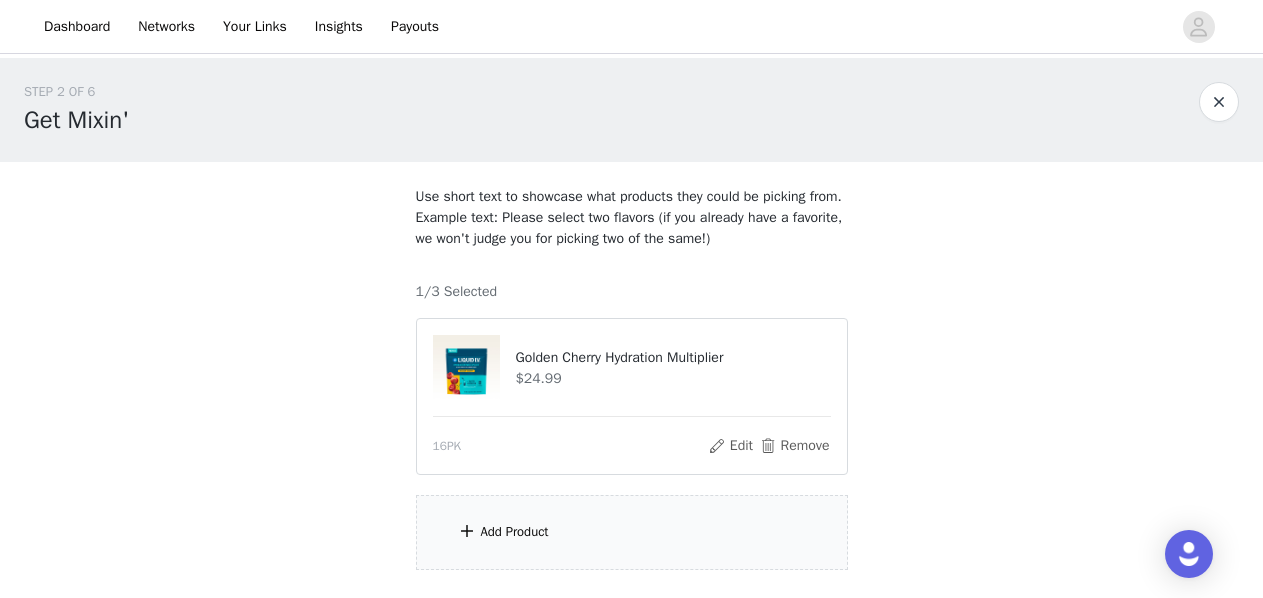 click on "Add Product" at bounding box center (515, 532) 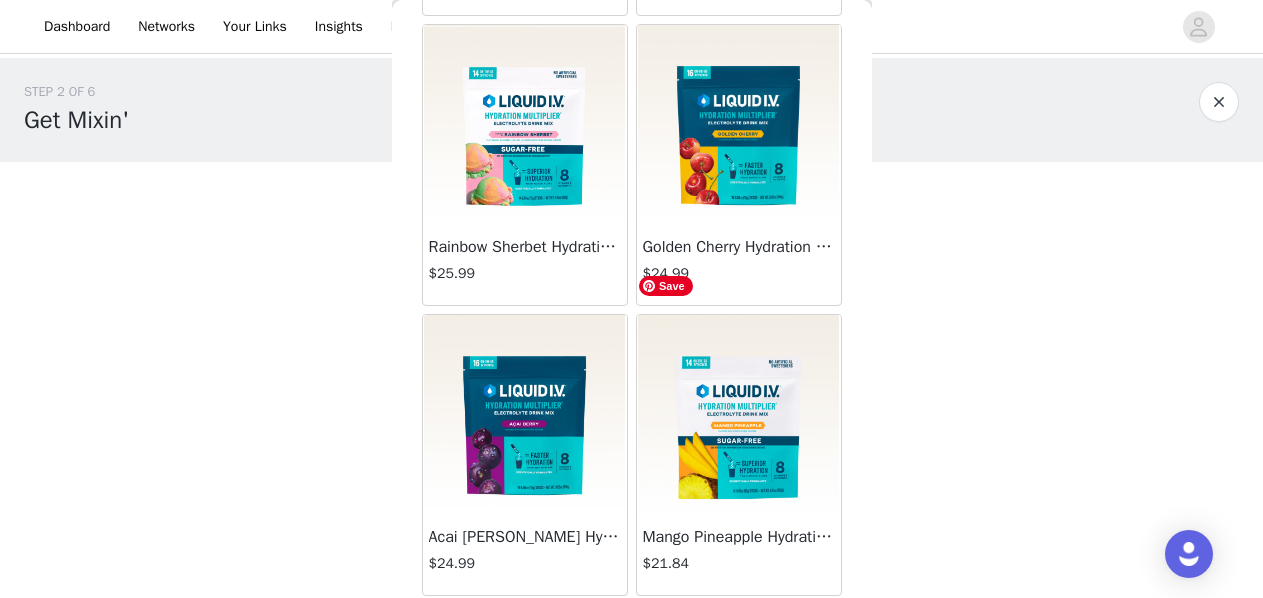 scroll, scrollTop: 3268, scrollLeft: 0, axis: vertical 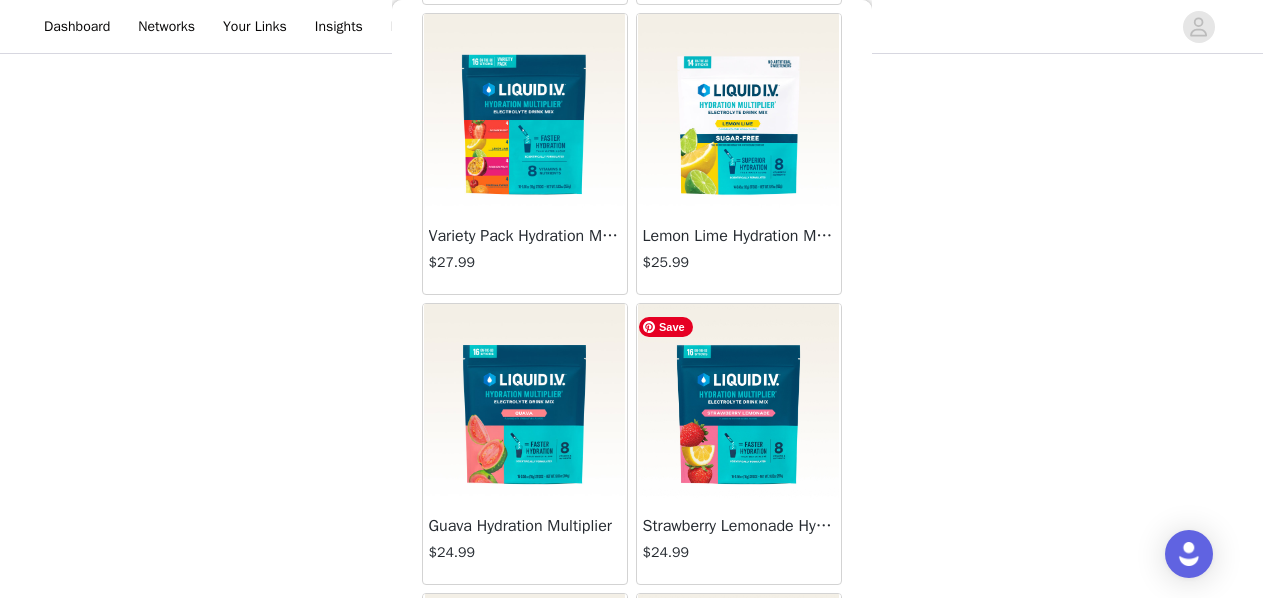 click at bounding box center (739, 404) 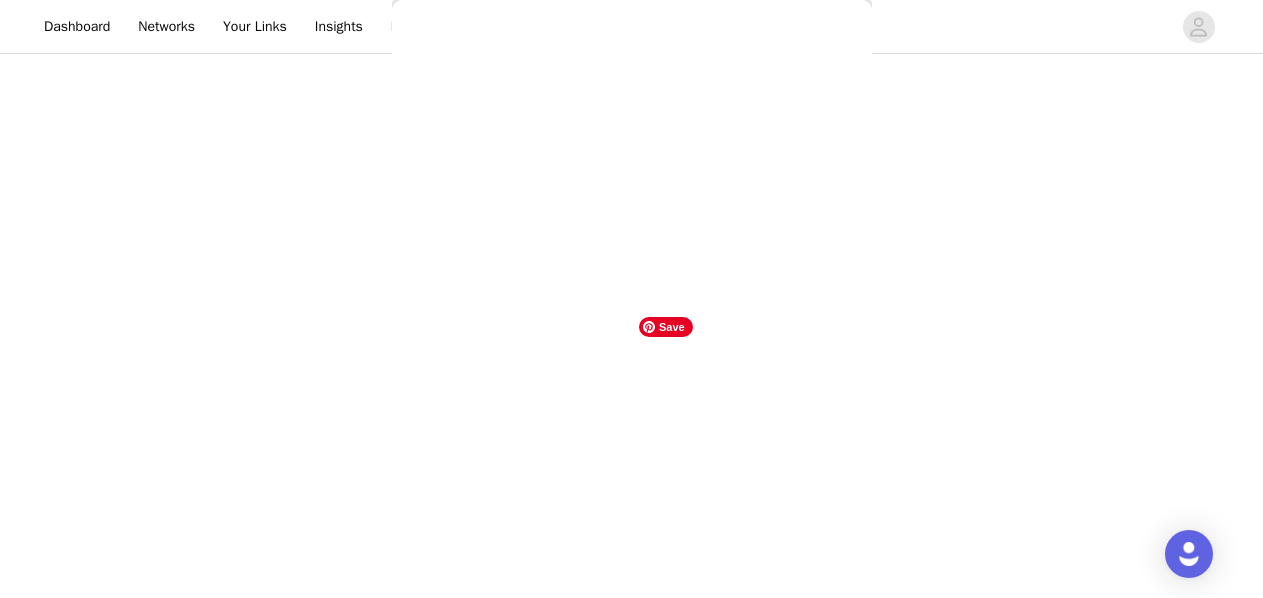 scroll, scrollTop: 465, scrollLeft: 0, axis: vertical 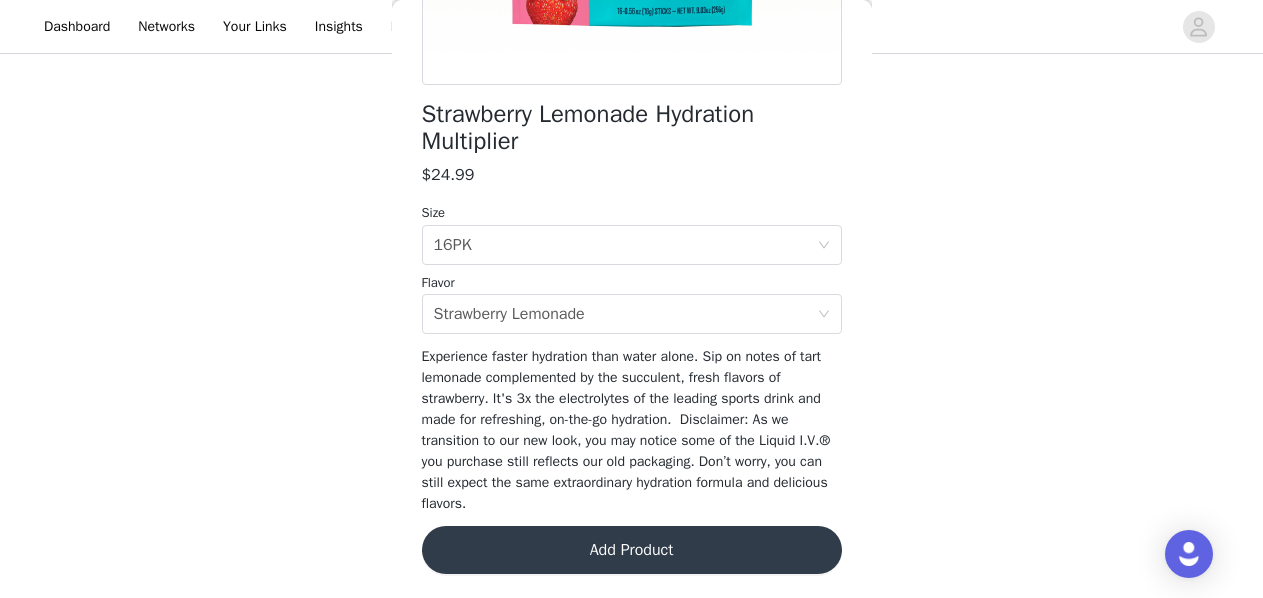click on "Add Product" at bounding box center [632, 550] 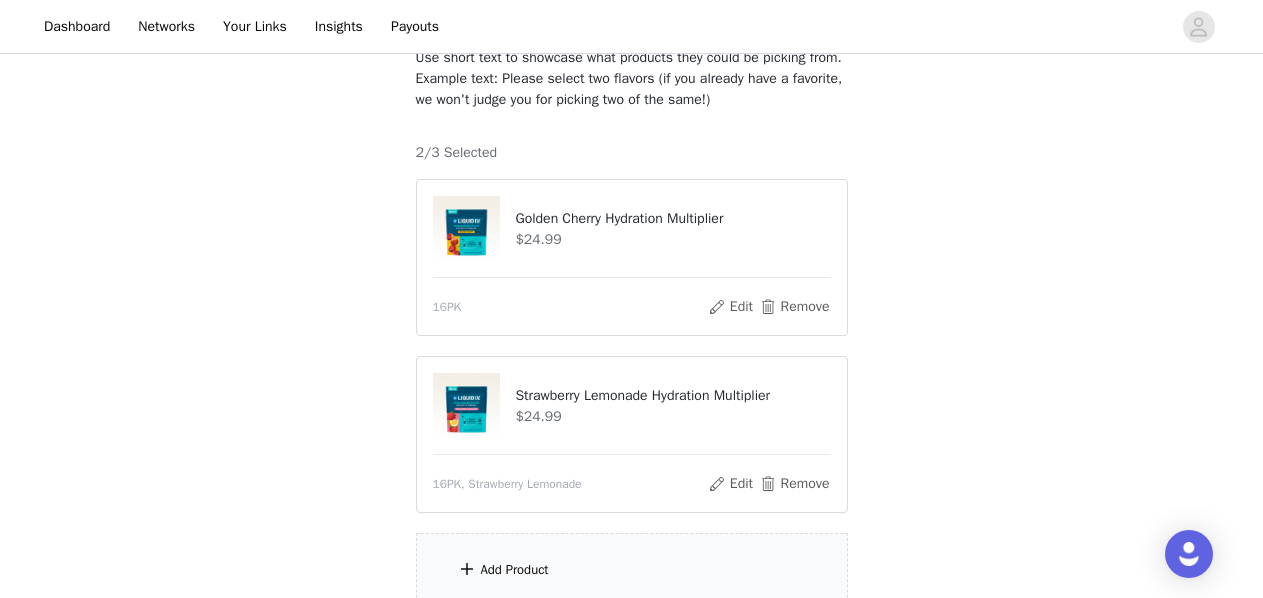 click on "Add Product" at bounding box center (632, 570) 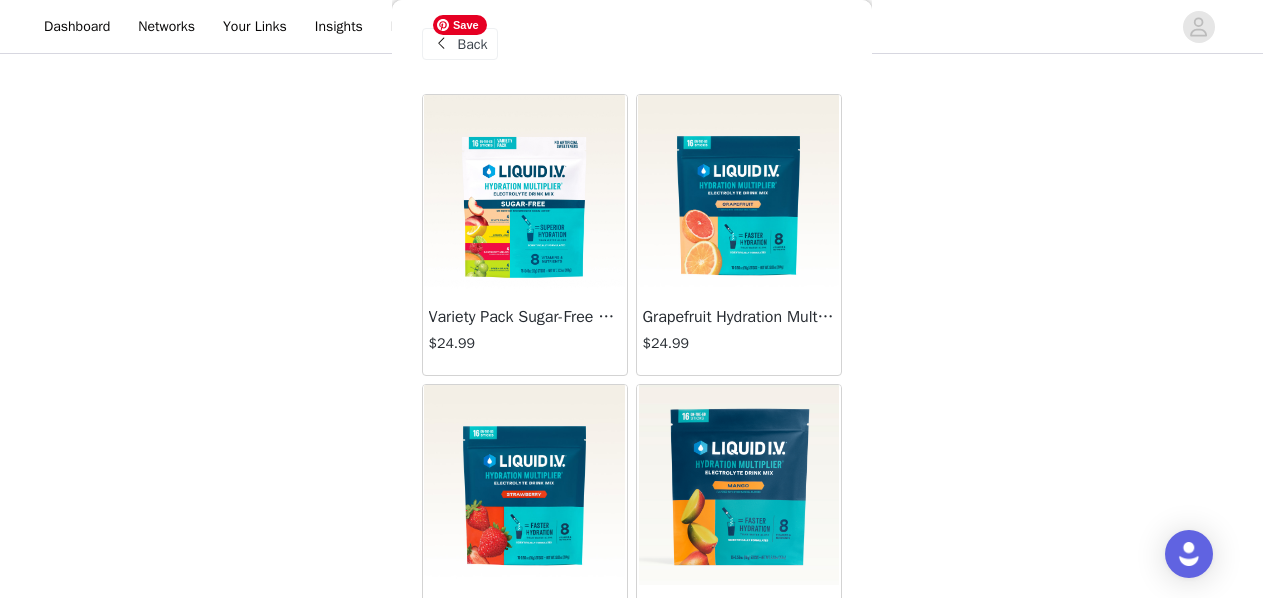 scroll, scrollTop: 0, scrollLeft: 0, axis: both 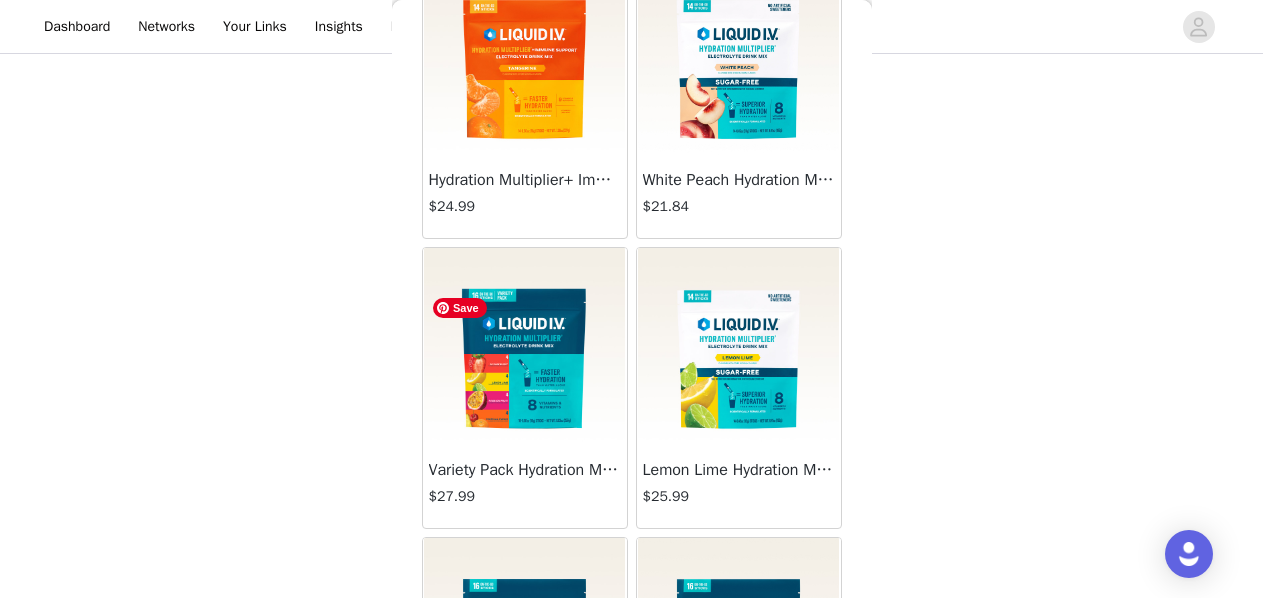 click at bounding box center (525, 348) 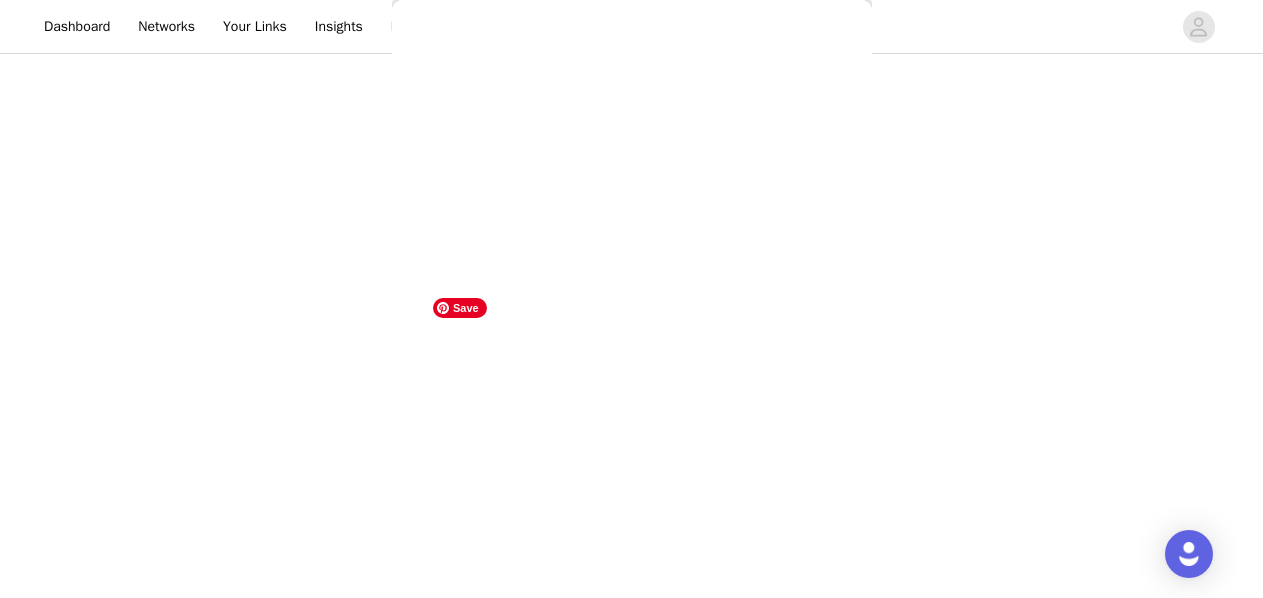 scroll, scrollTop: 305, scrollLeft: 0, axis: vertical 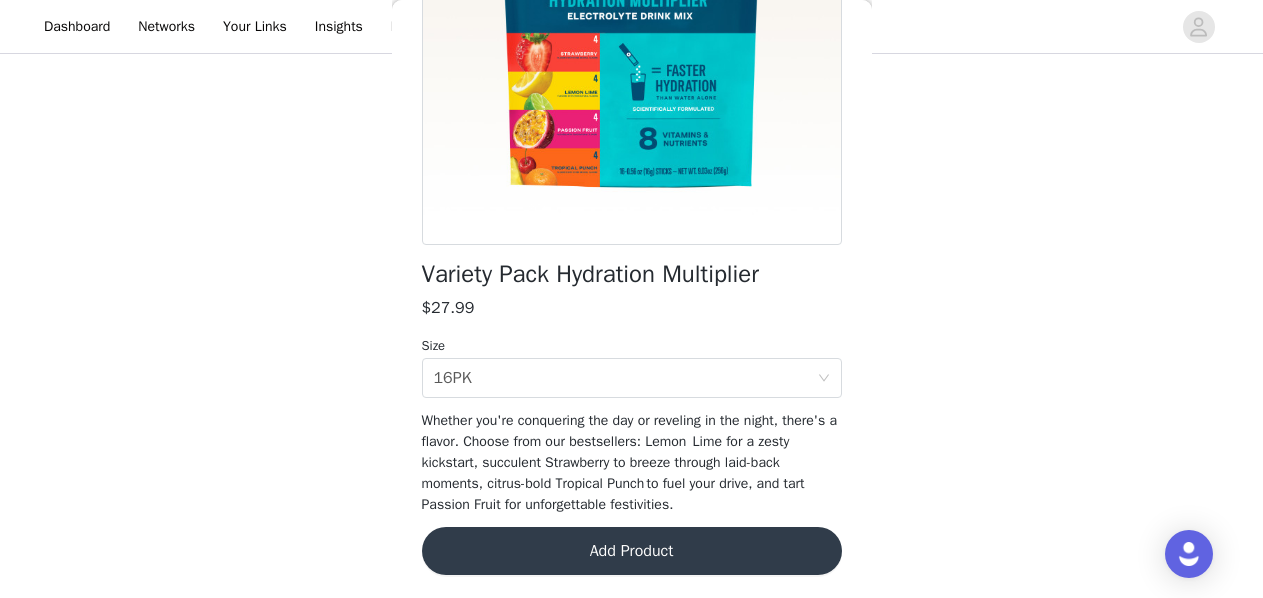 click on "Add Product" at bounding box center [632, 551] 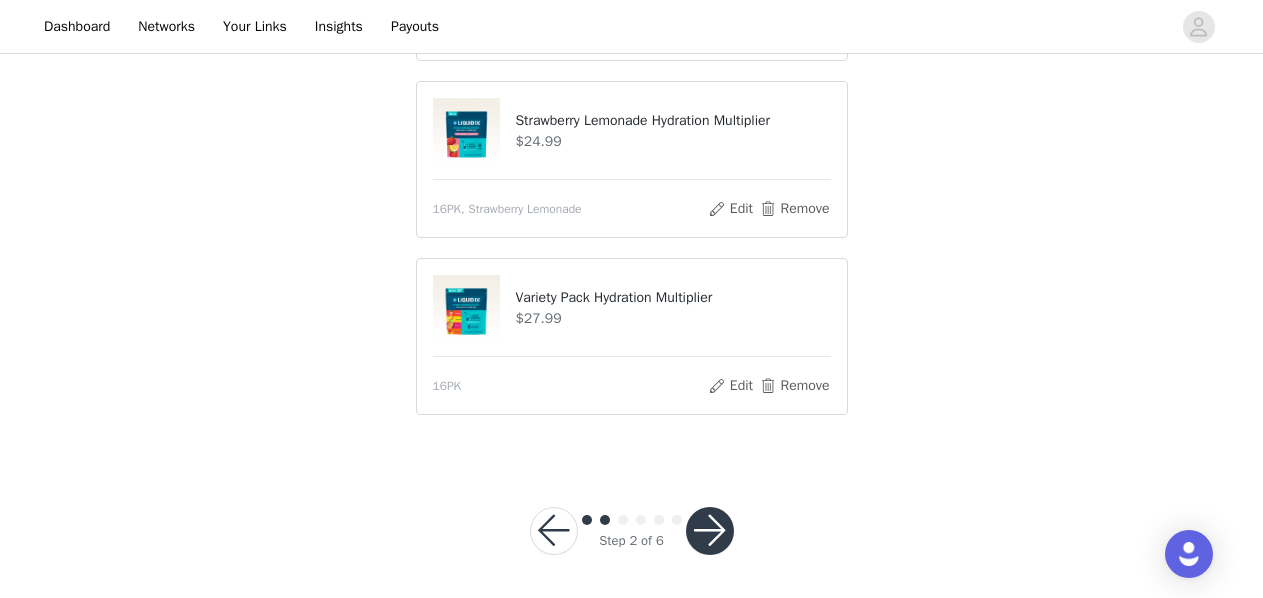scroll, scrollTop: 364, scrollLeft: 0, axis: vertical 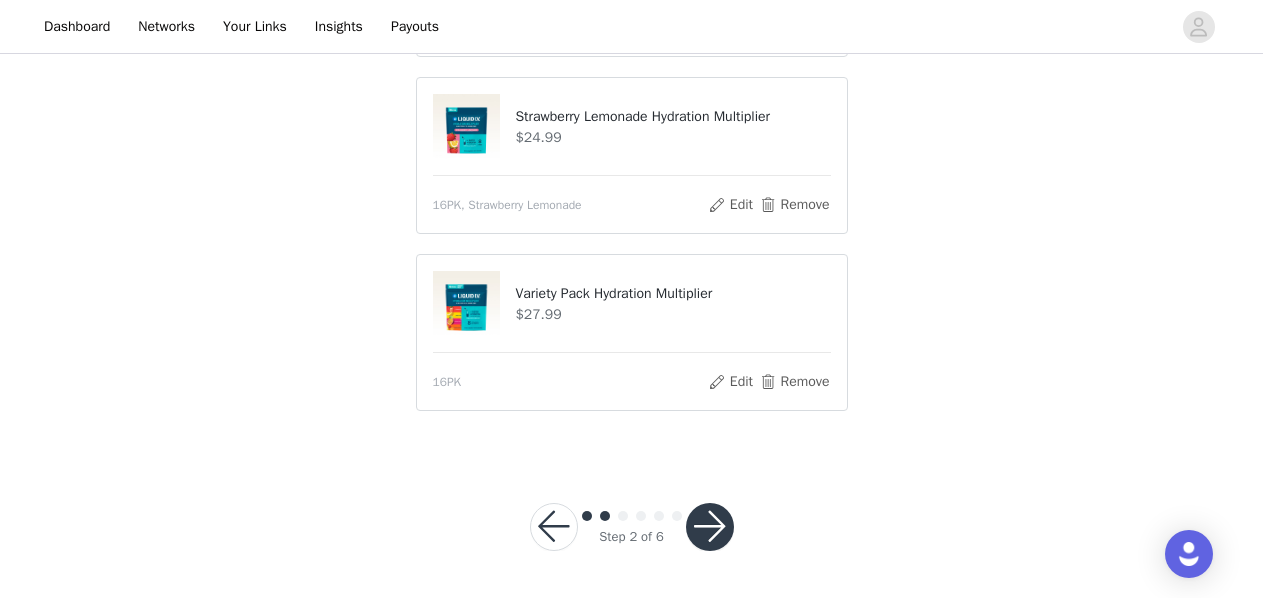click at bounding box center (710, 527) 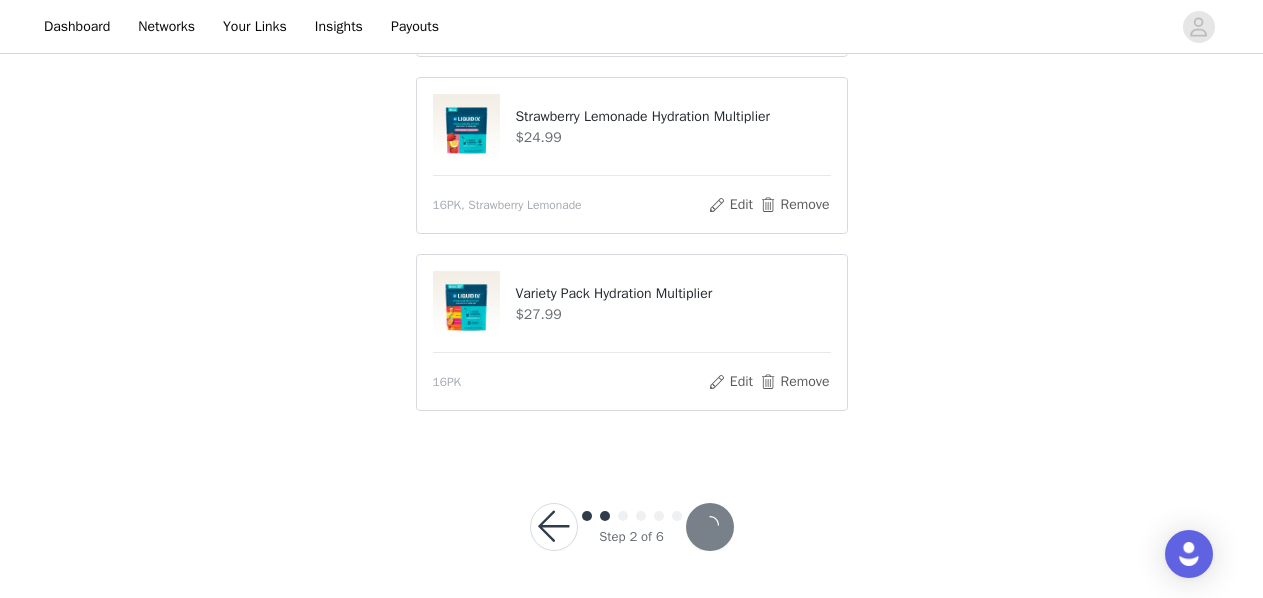 scroll, scrollTop: 0, scrollLeft: 0, axis: both 